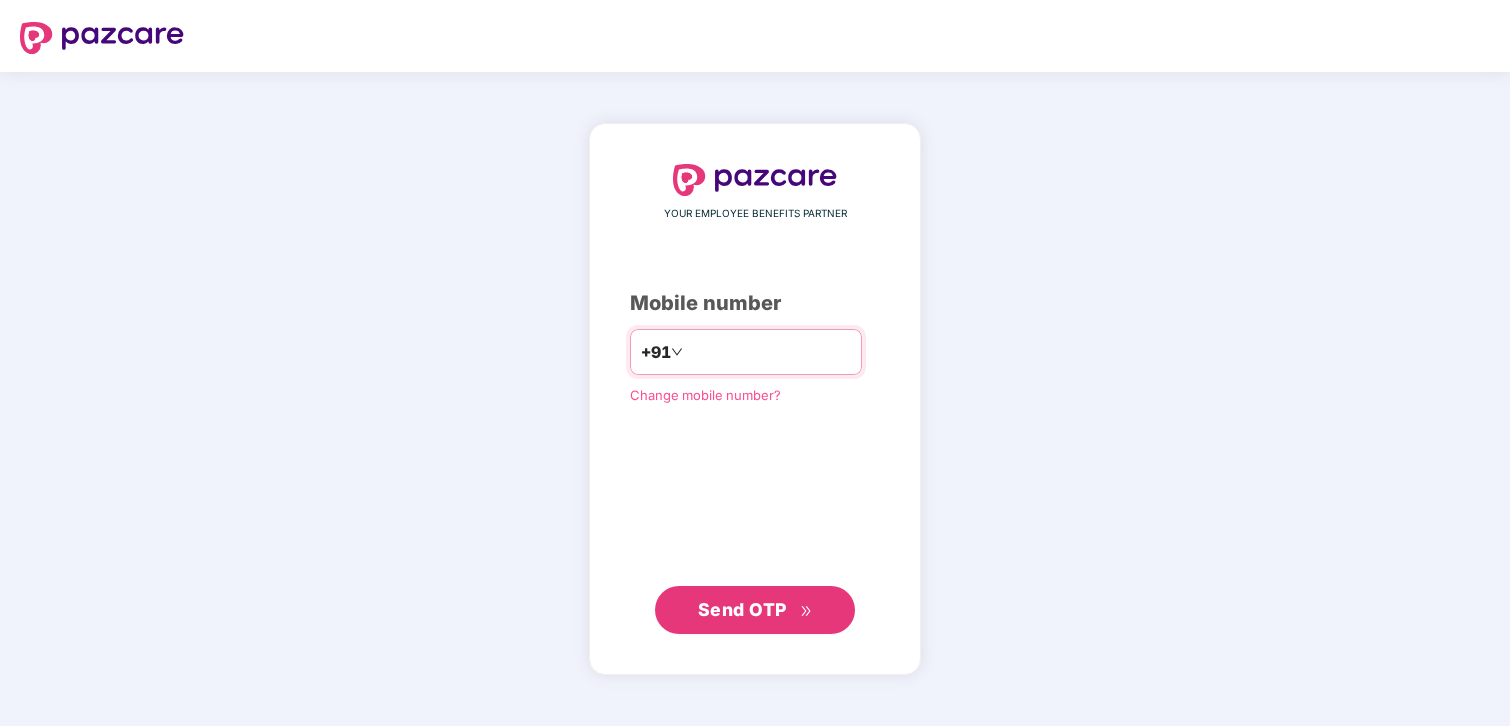 scroll, scrollTop: 0, scrollLeft: 0, axis: both 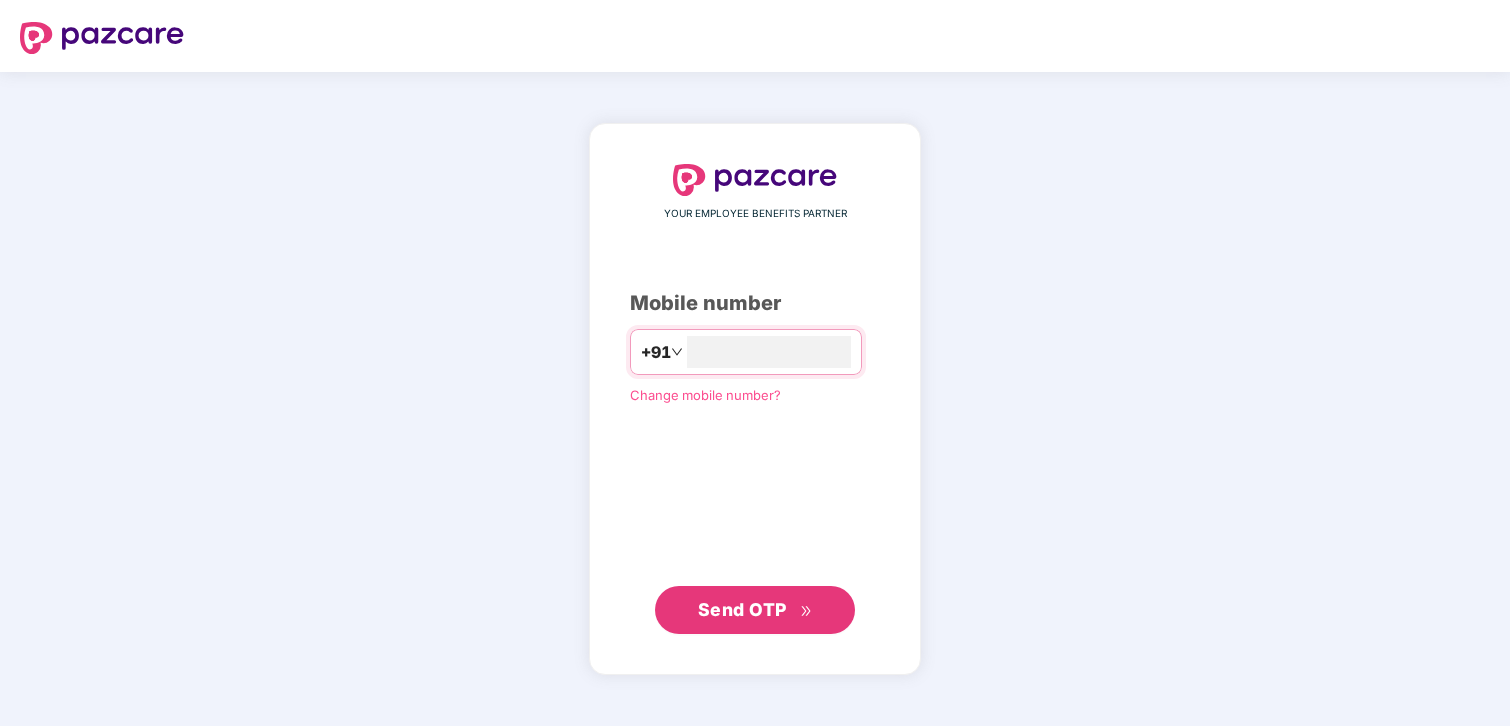 type on "**********" 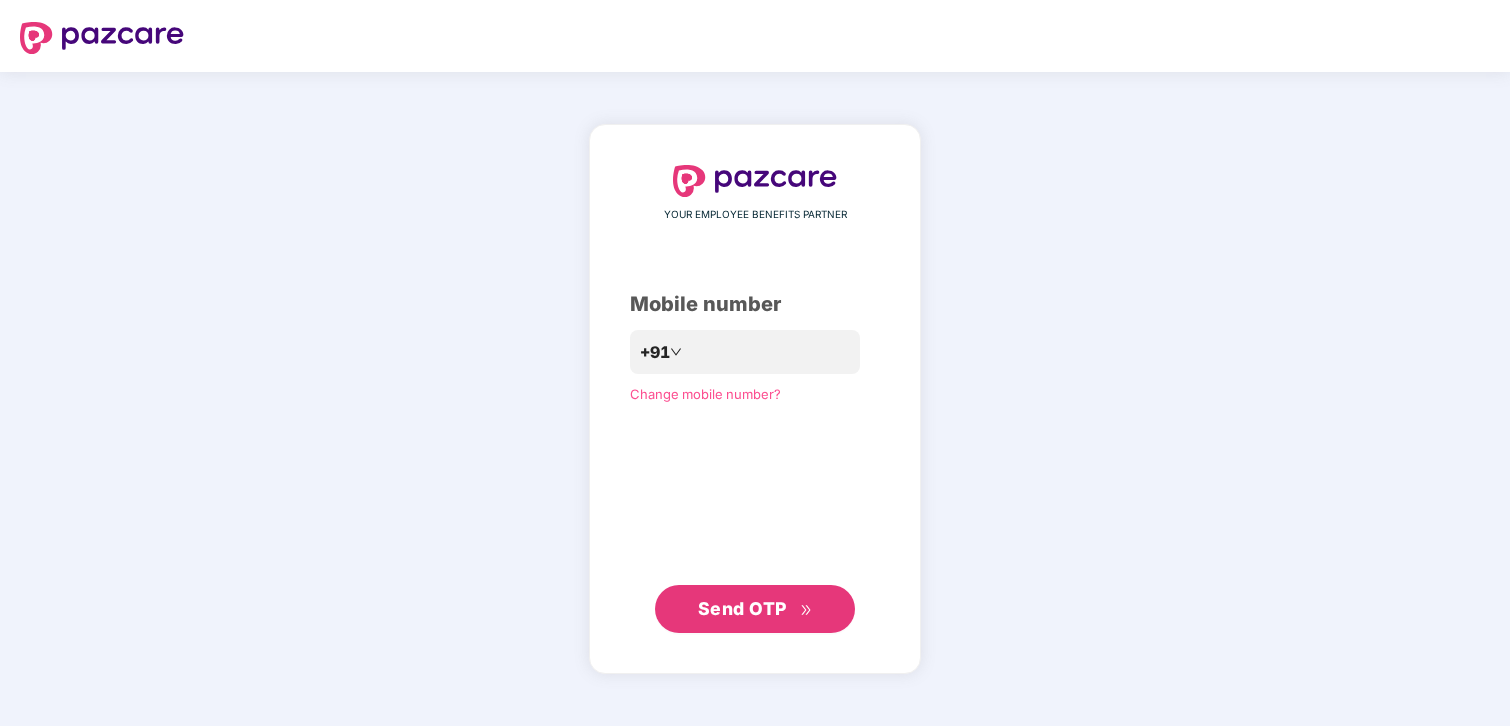 click on "Send OTP" at bounding box center [755, 609] 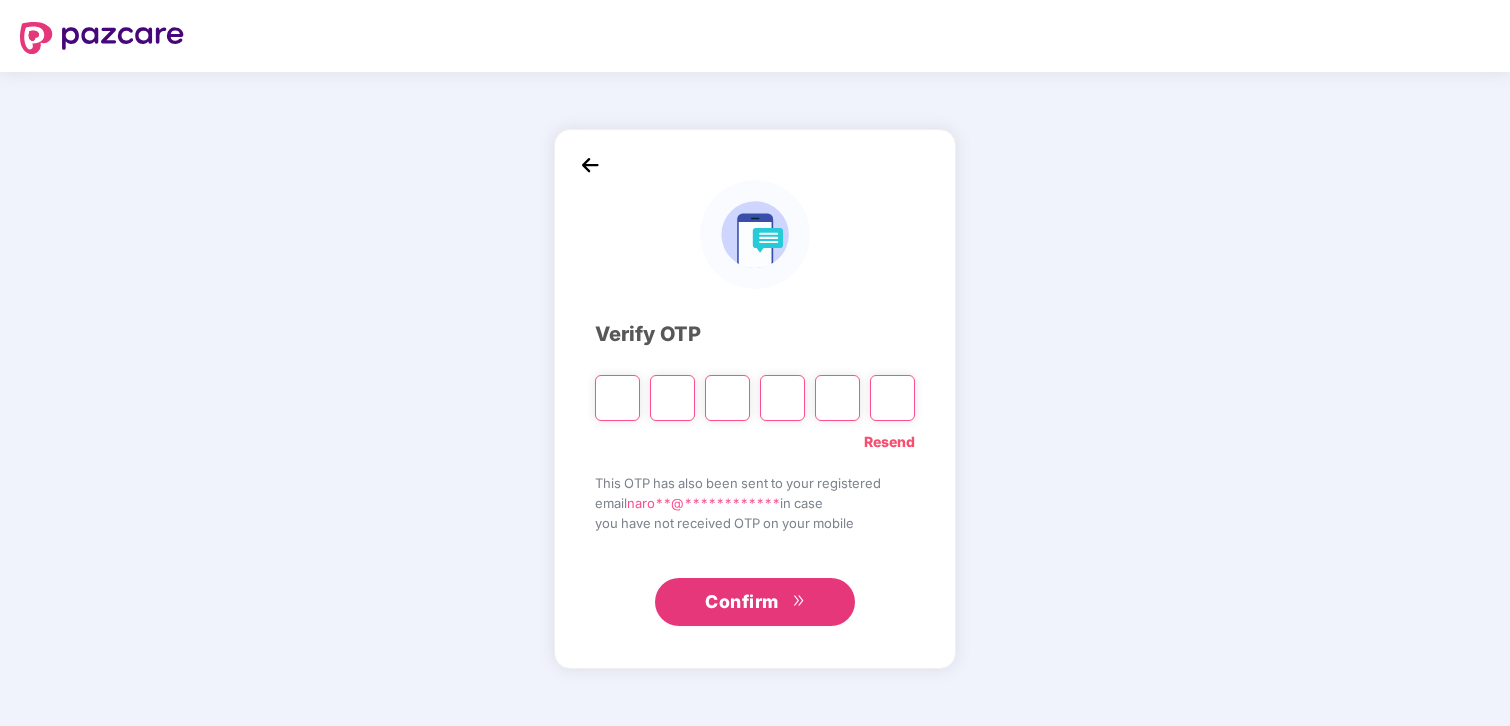 type on "*" 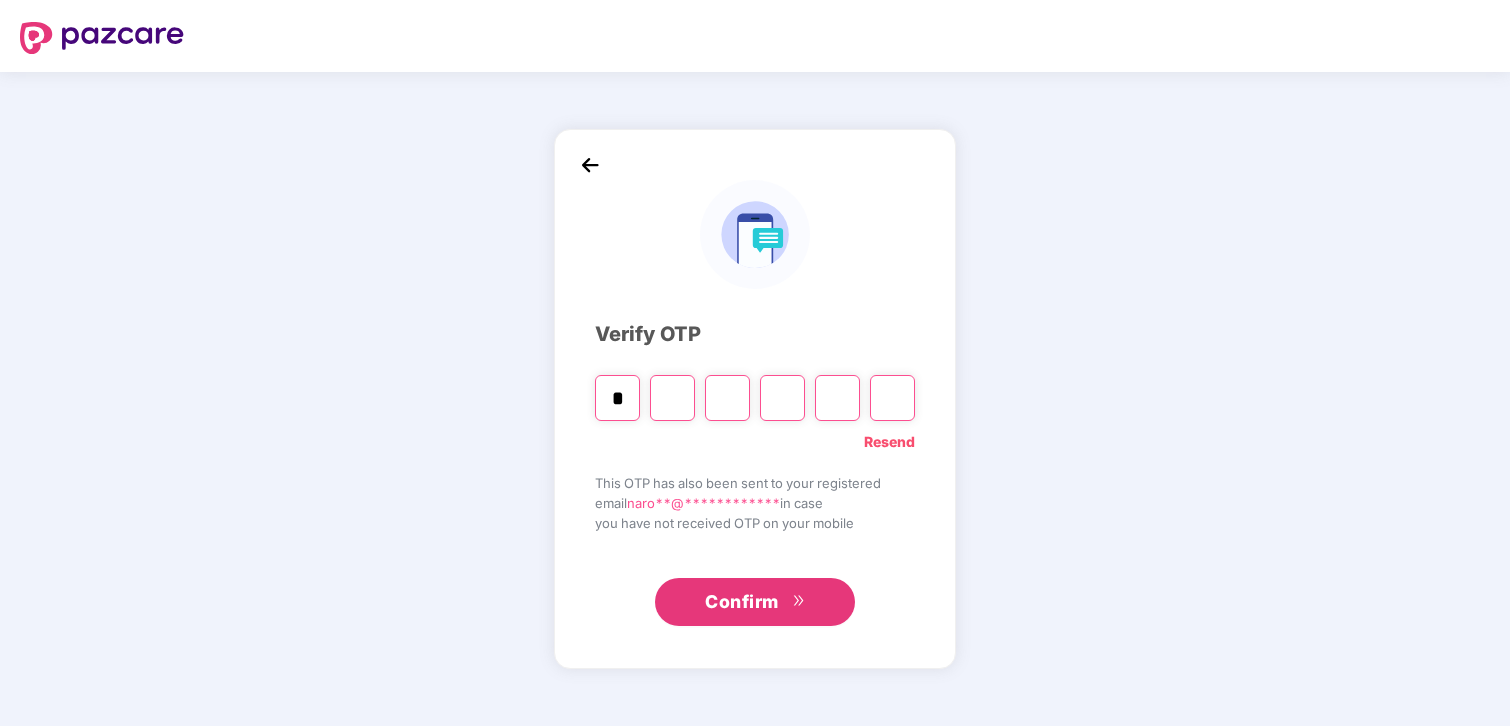 type on "*" 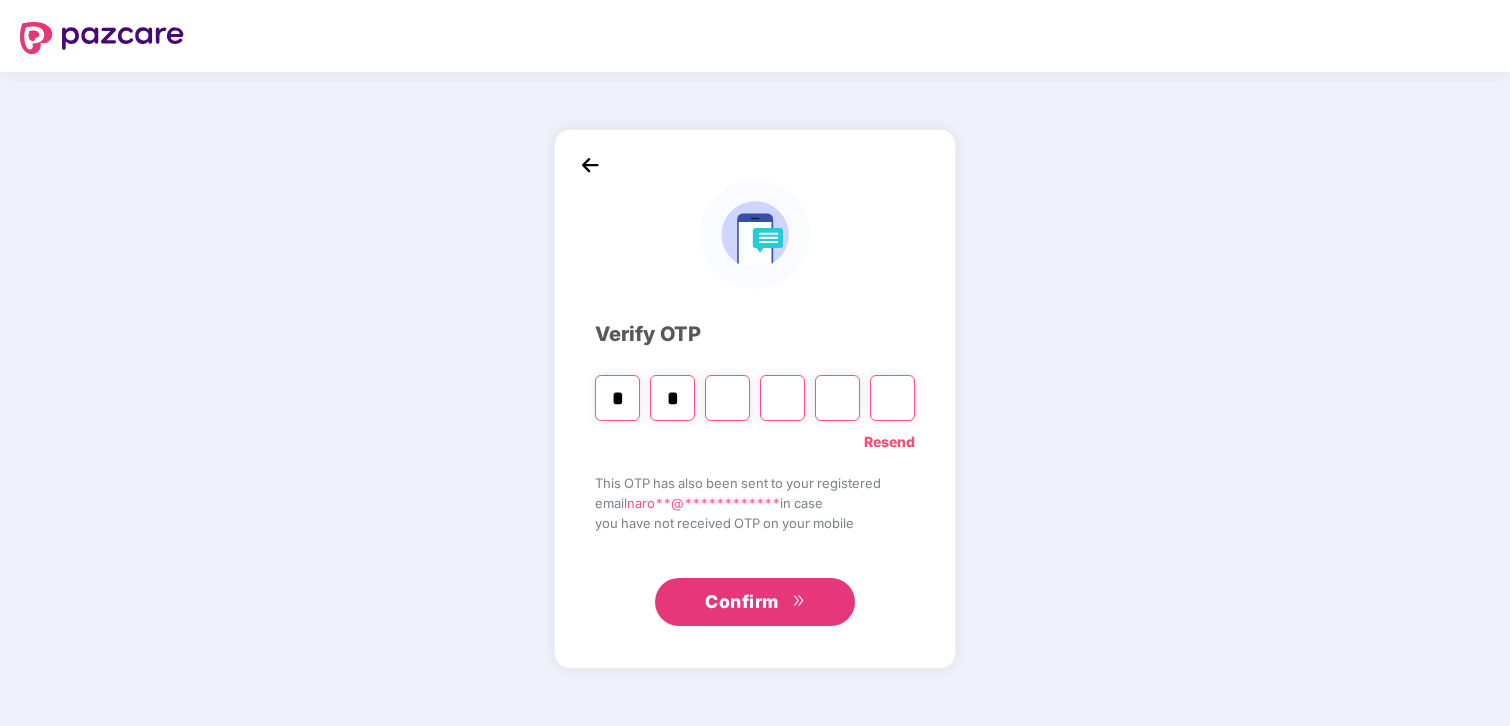 type on "*" 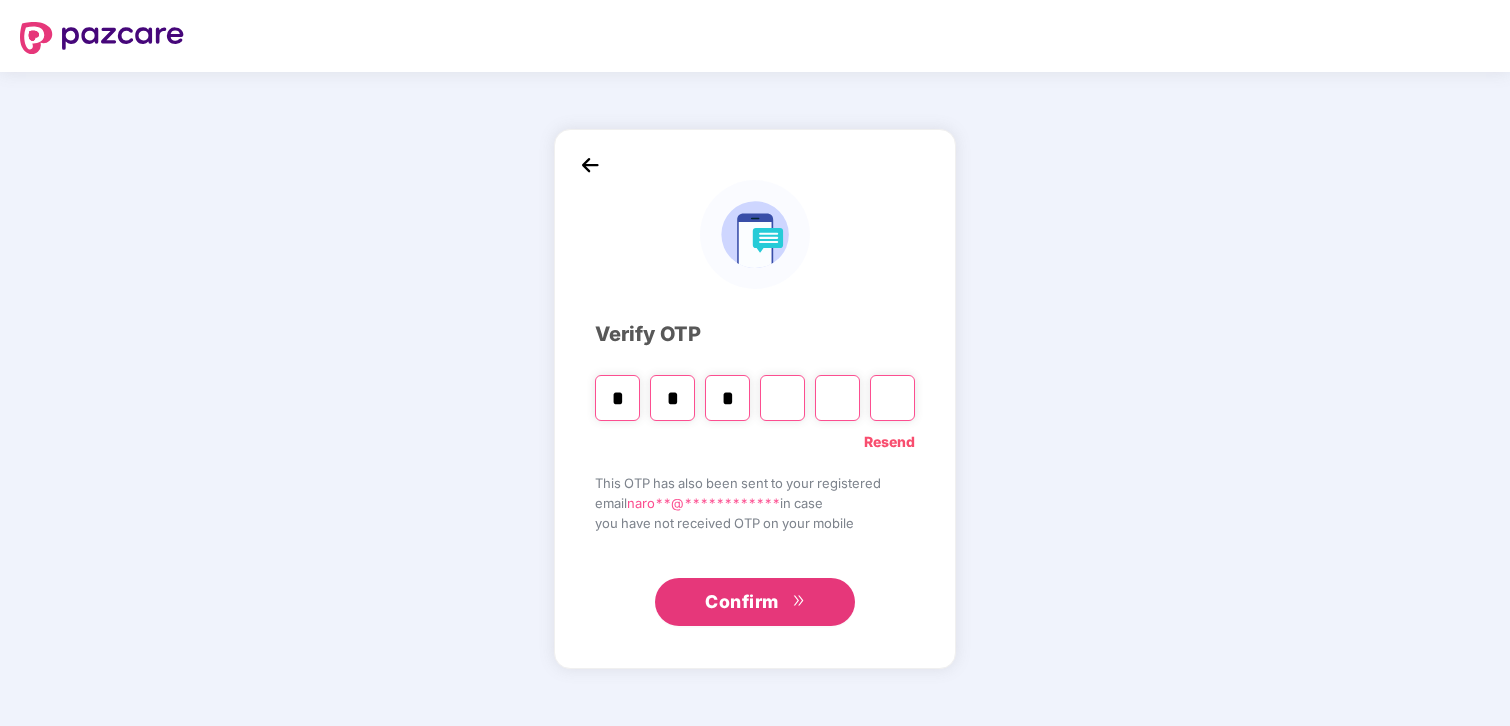 type on "*" 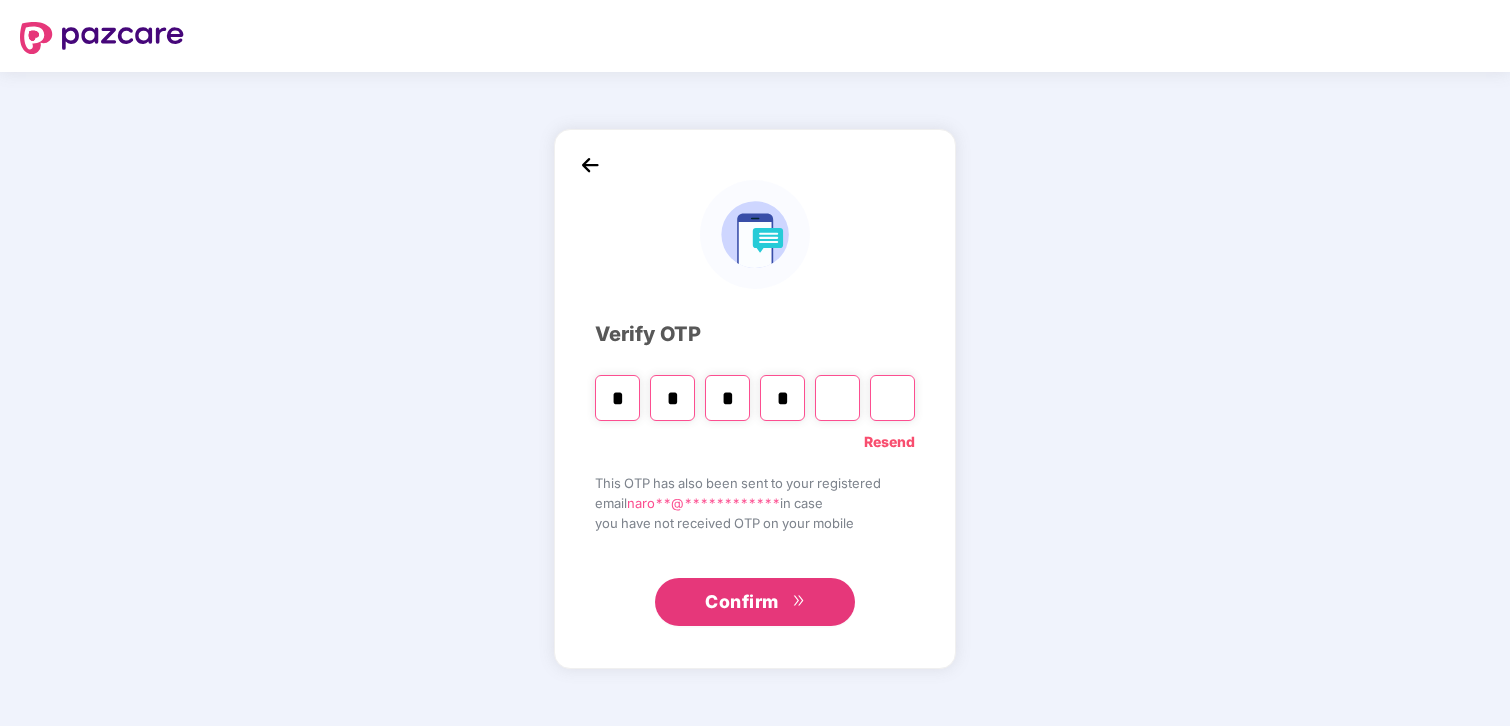 type on "*" 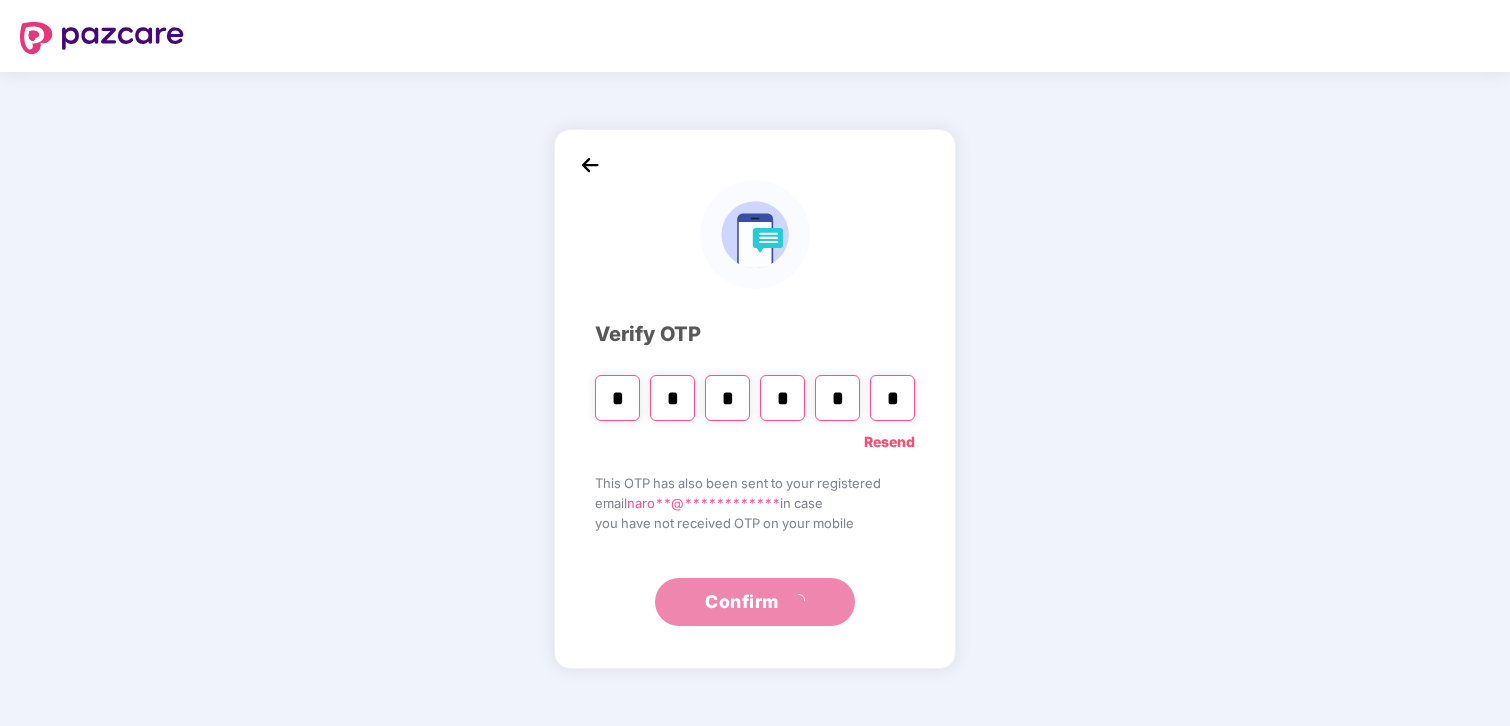 type on "*" 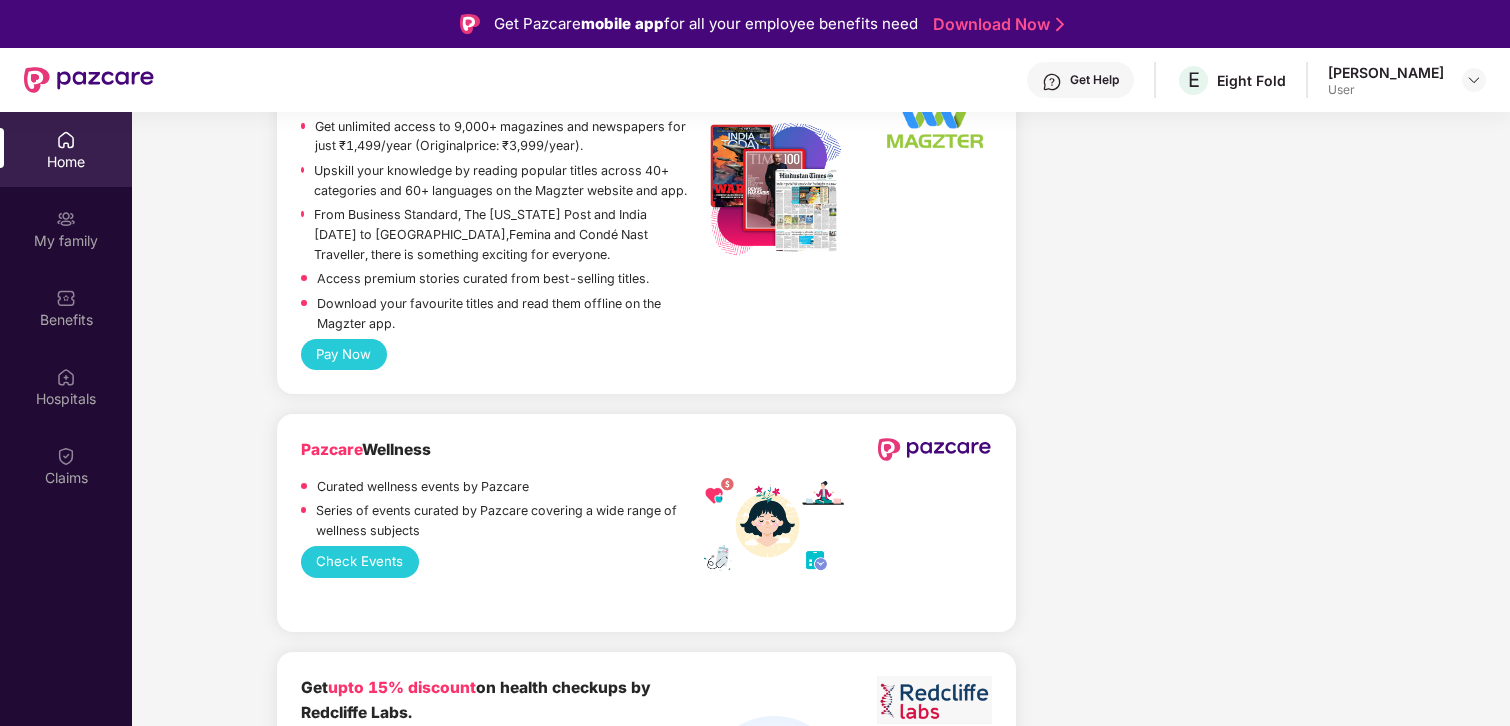 scroll, scrollTop: 3438, scrollLeft: 0, axis: vertical 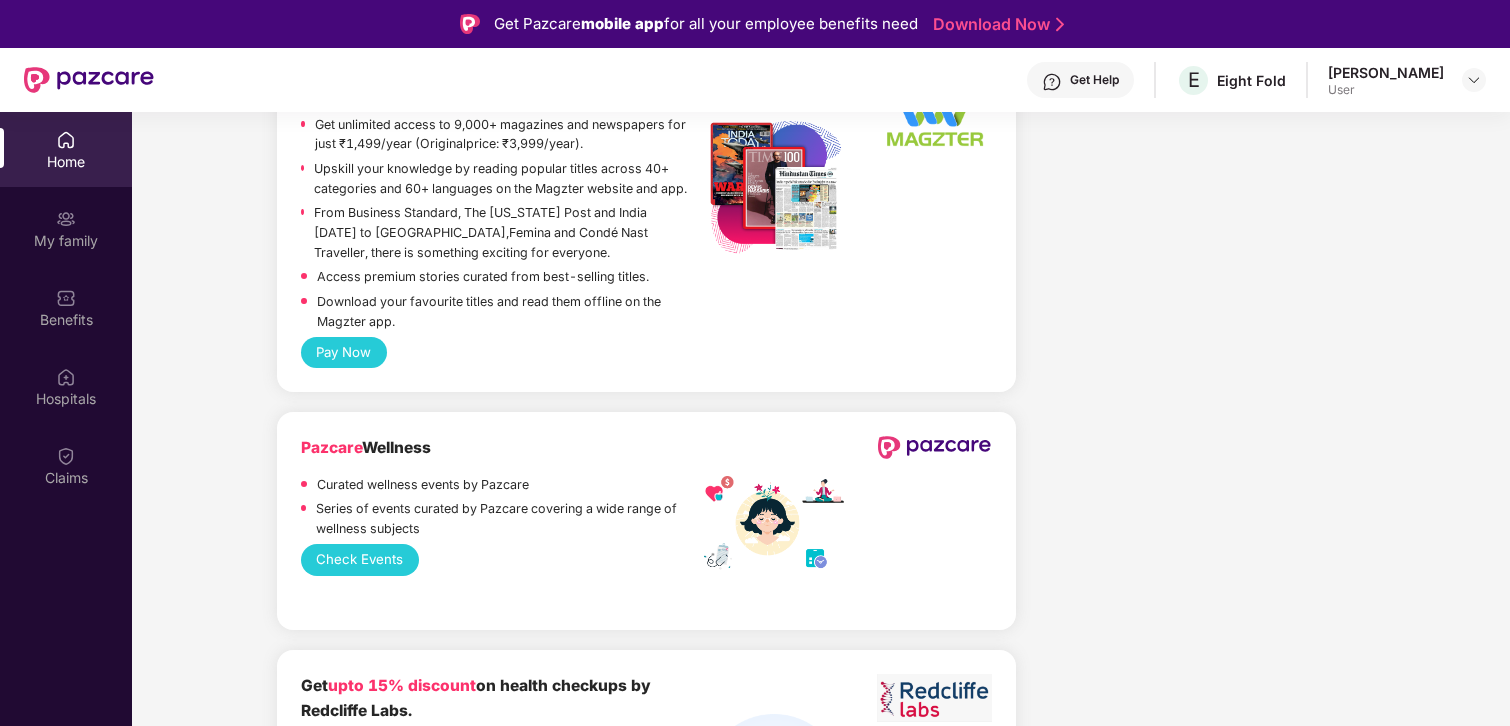 drag, startPoint x: 455, startPoint y: 385, endPoint x: 492, endPoint y: 488, distance: 109.444046 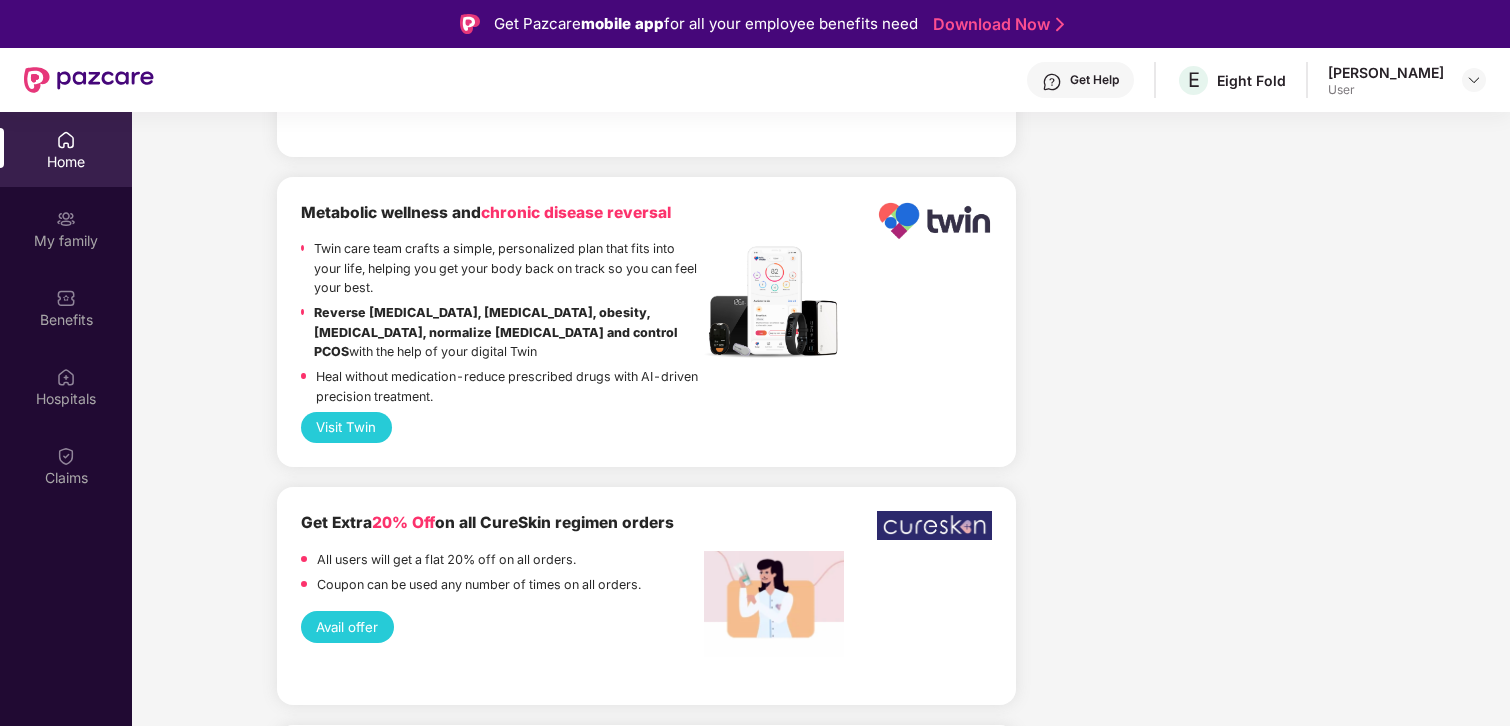 scroll, scrollTop: 5028, scrollLeft: 0, axis: vertical 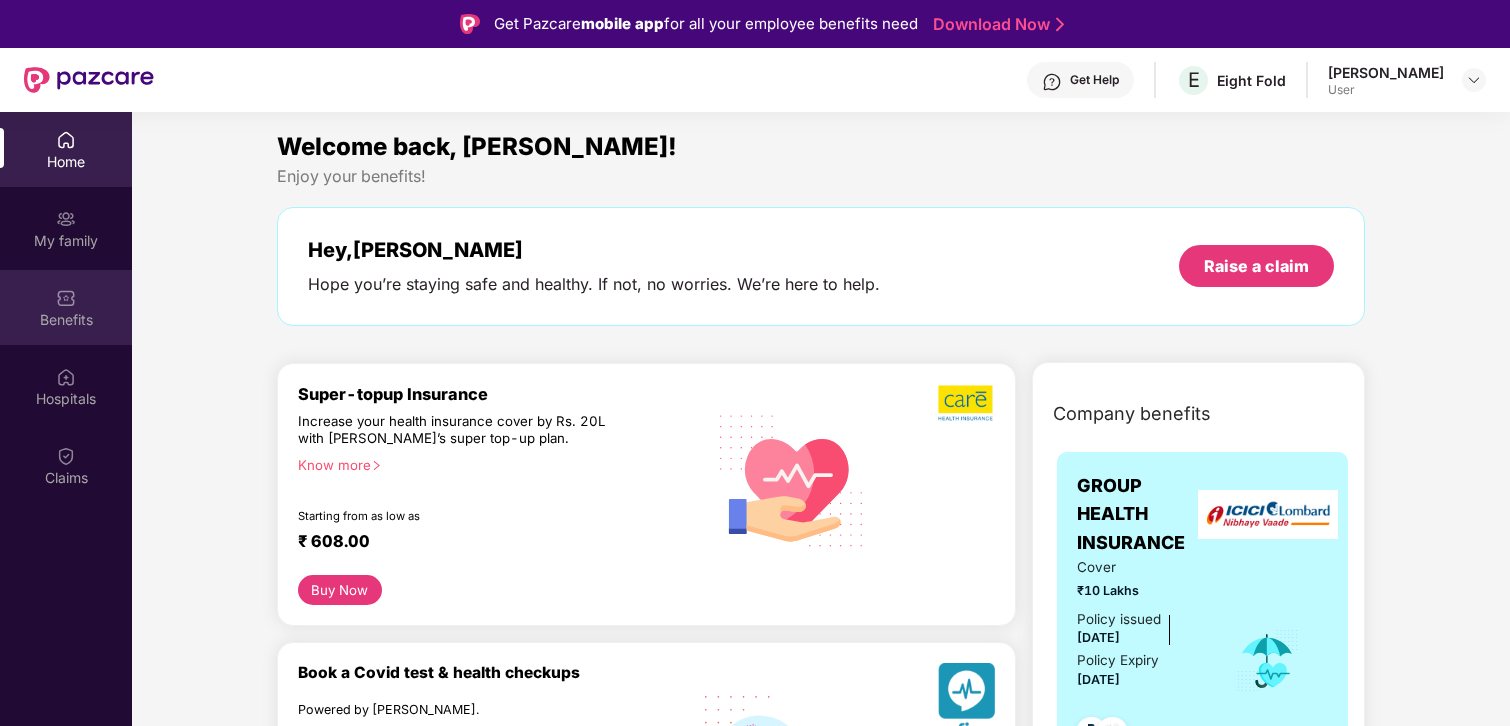 click on "Benefits" at bounding box center [66, 307] 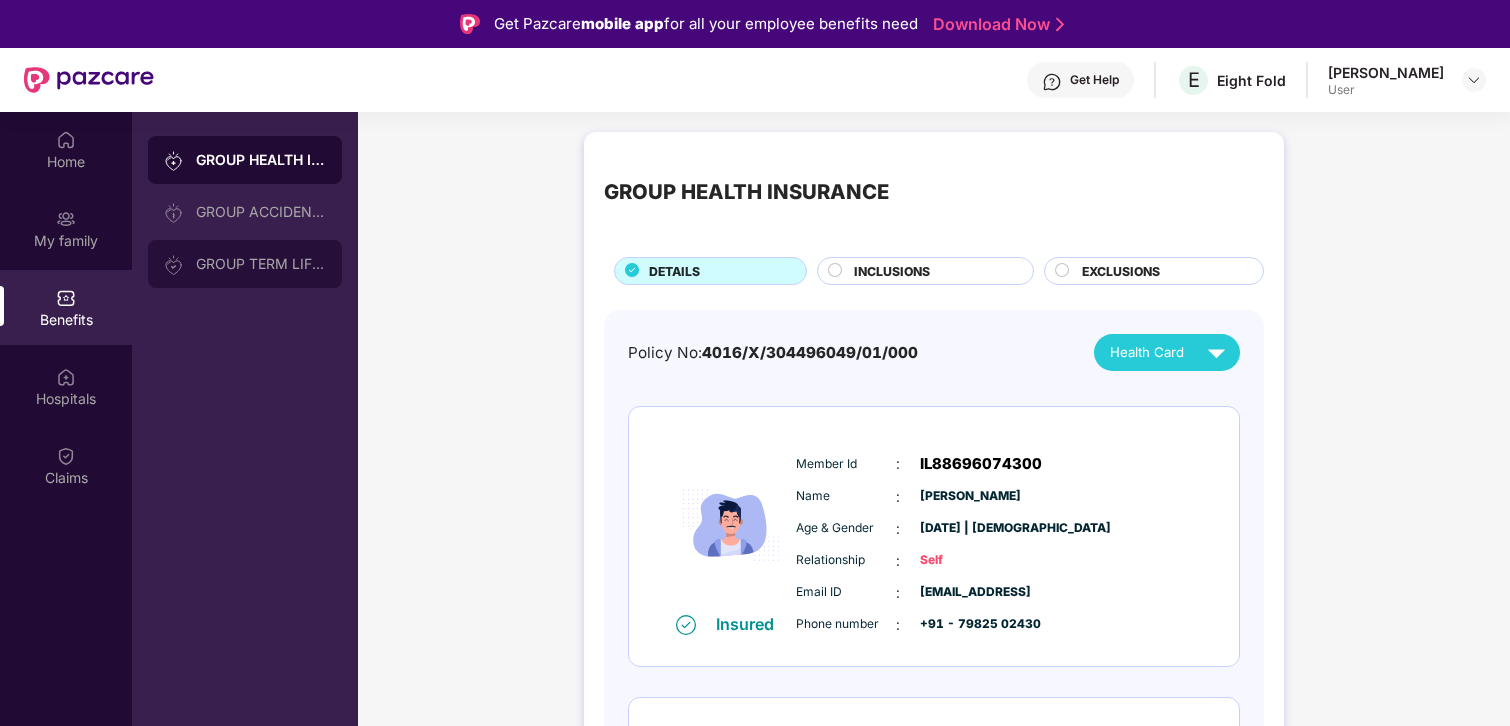 click on "GROUP TERM LIFE INSURANCE" at bounding box center (245, 264) 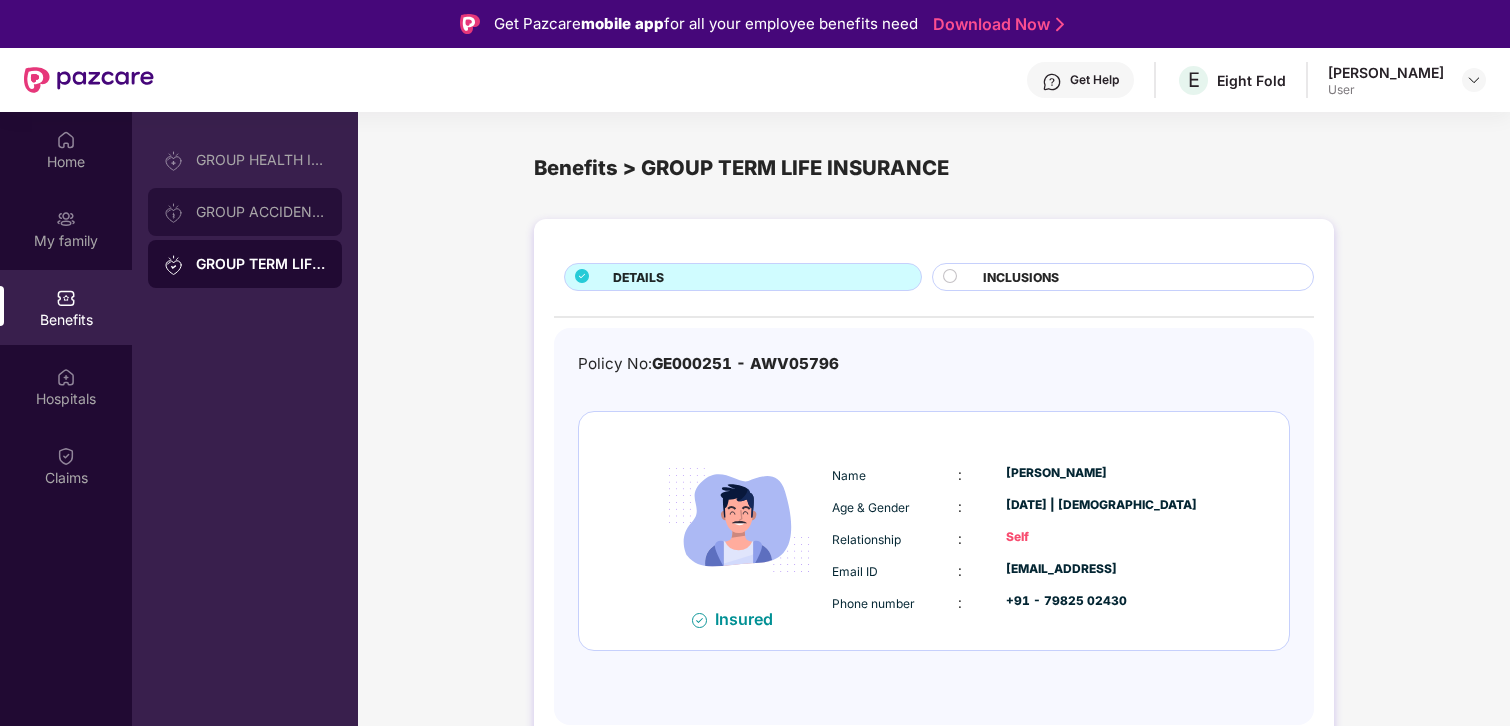 click on "GROUP ACCIDENTAL INSURANCE" at bounding box center [261, 212] 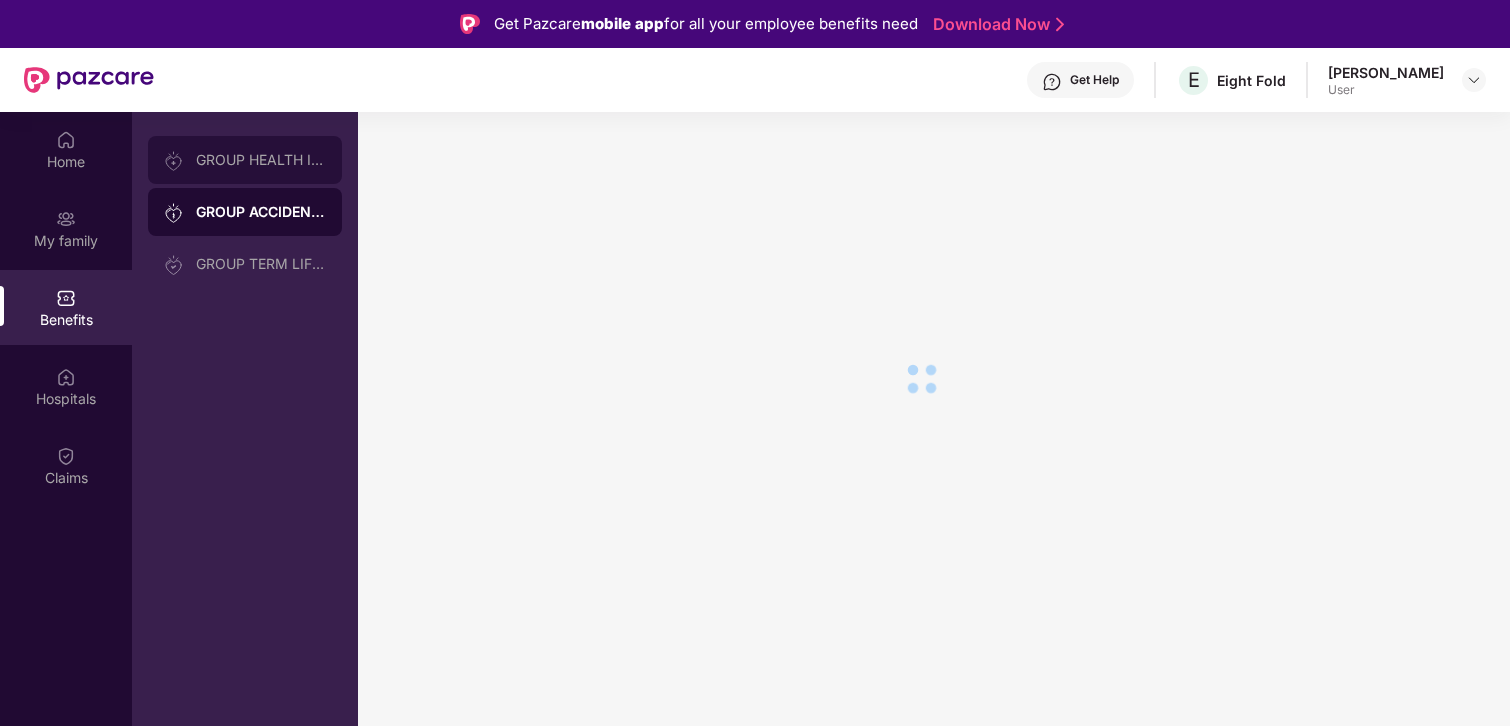 click on "GROUP HEALTH INSURANCE" at bounding box center (245, 160) 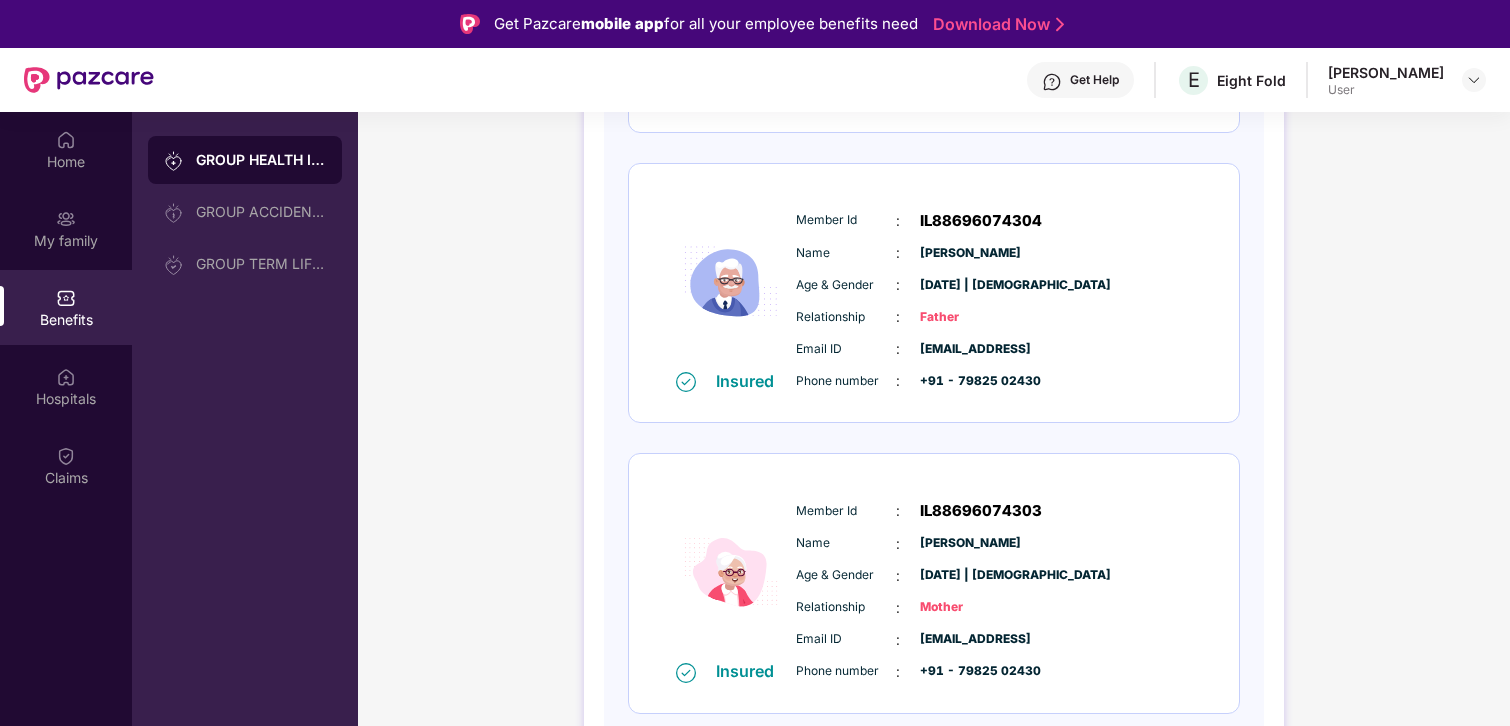 scroll, scrollTop: 0, scrollLeft: 0, axis: both 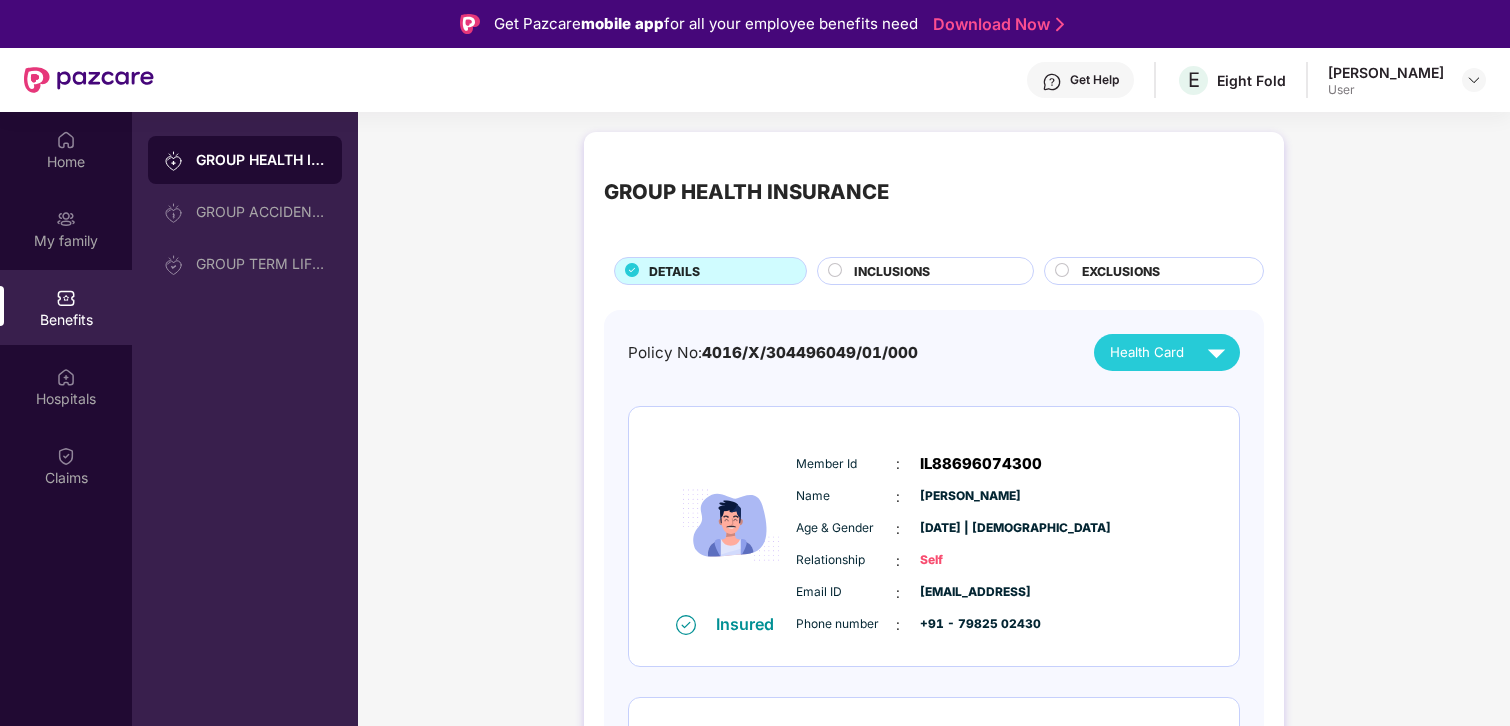 click on "INCLUSIONS" at bounding box center [933, 273] 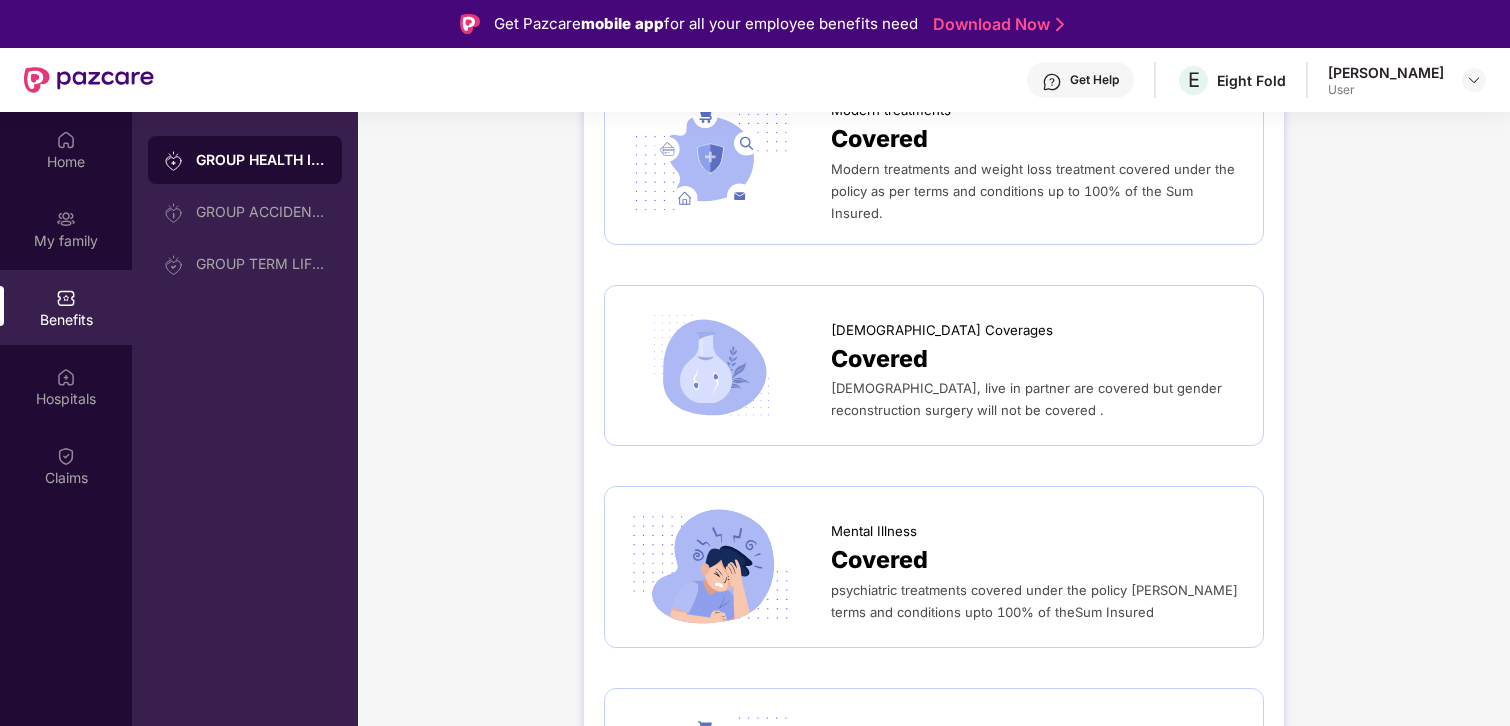 scroll, scrollTop: 4241, scrollLeft: 0, axis: vertical 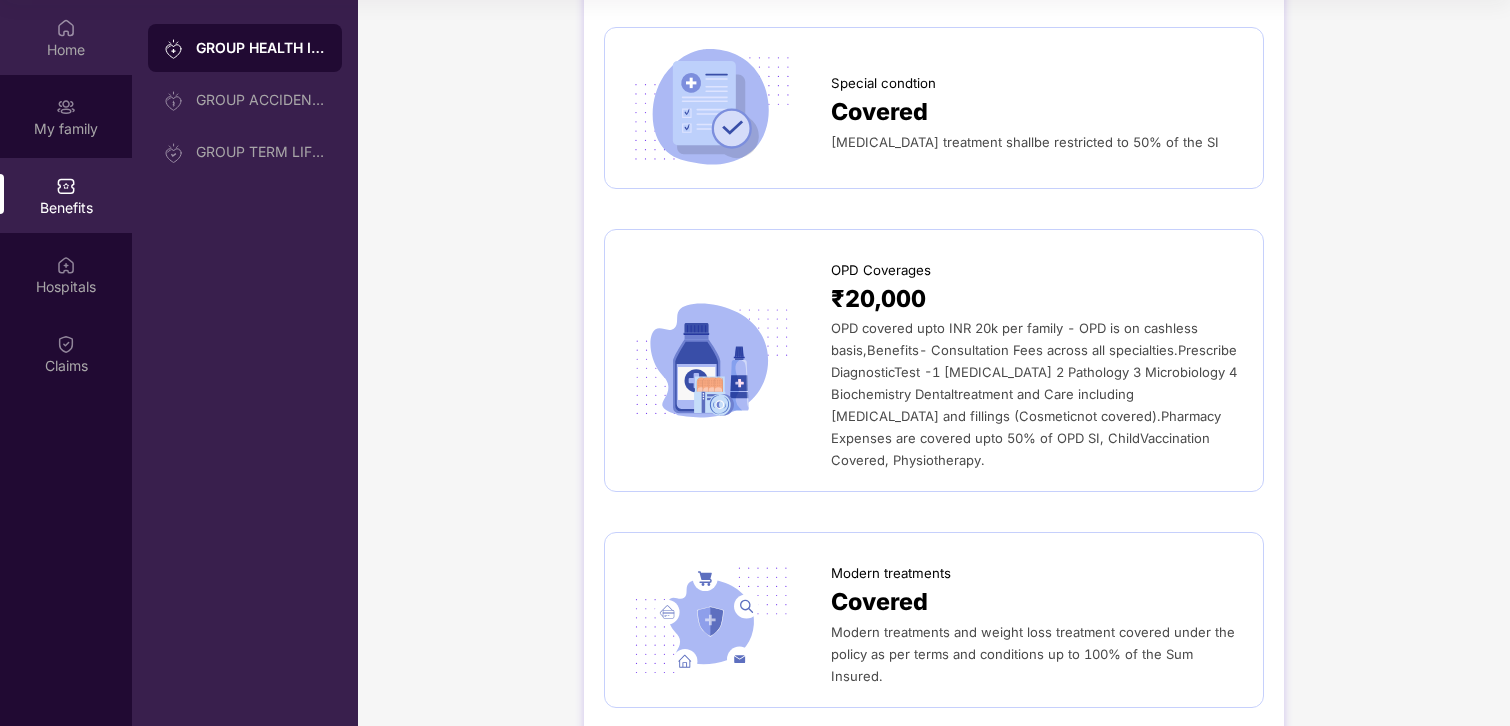 click on "Home" at bounding box center (66, 50) 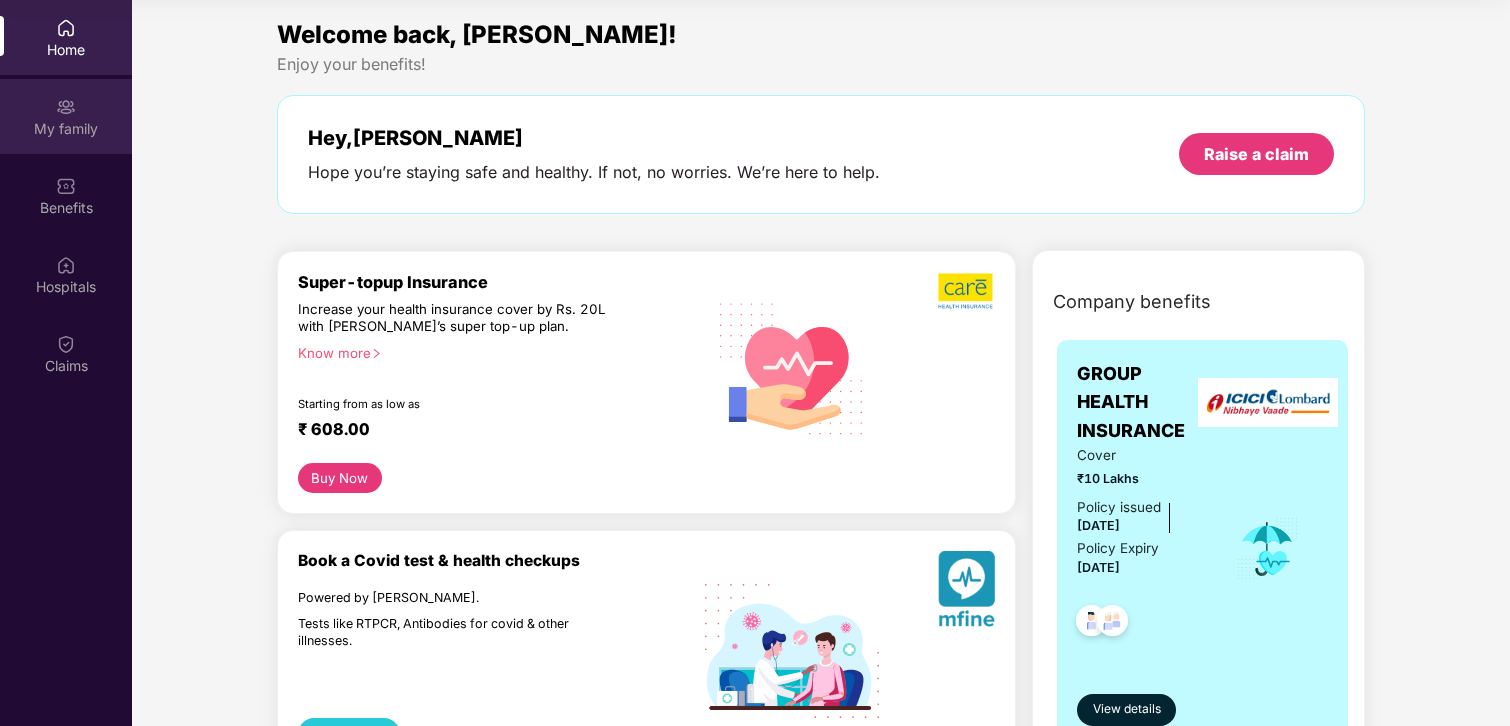 click on "My family" at bounding box center (66, 116) 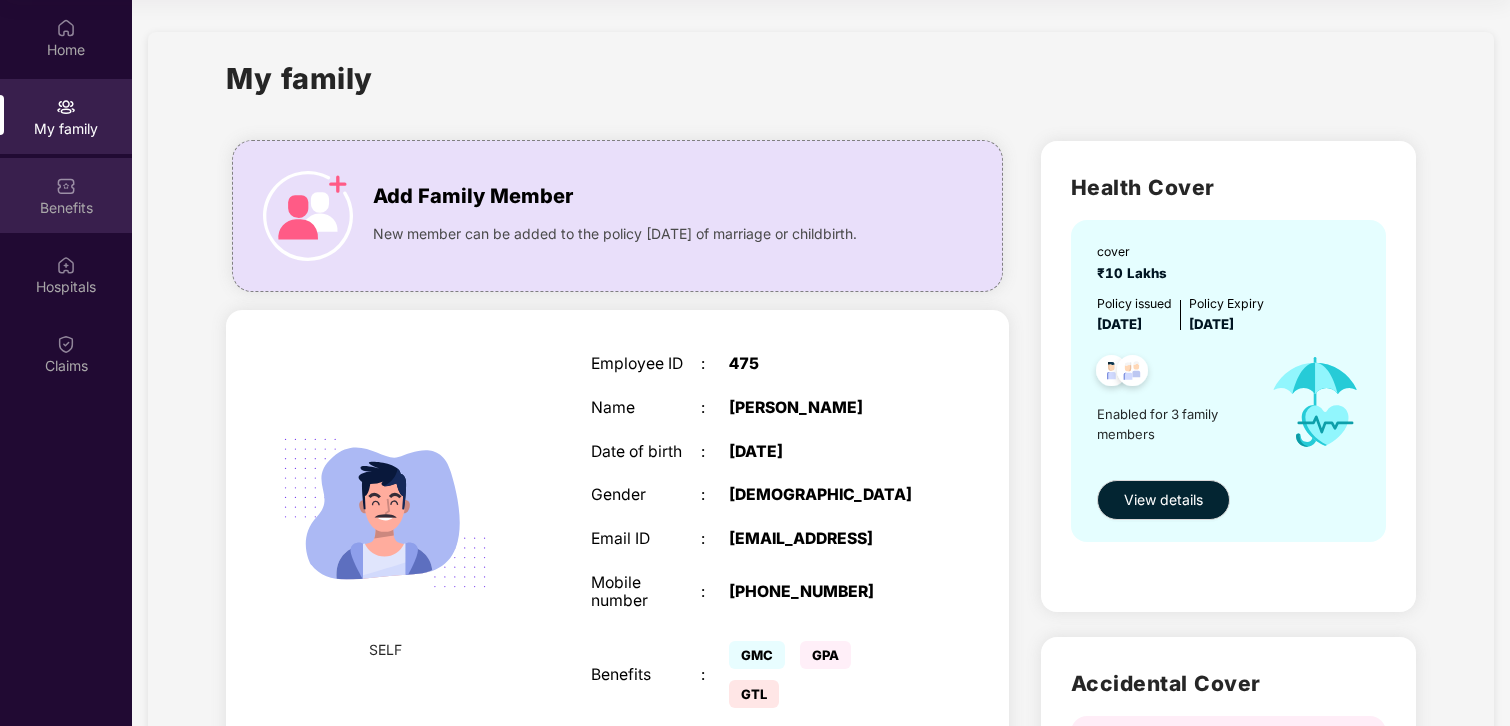 click on "Benefits" at bounding box center (66, 195) 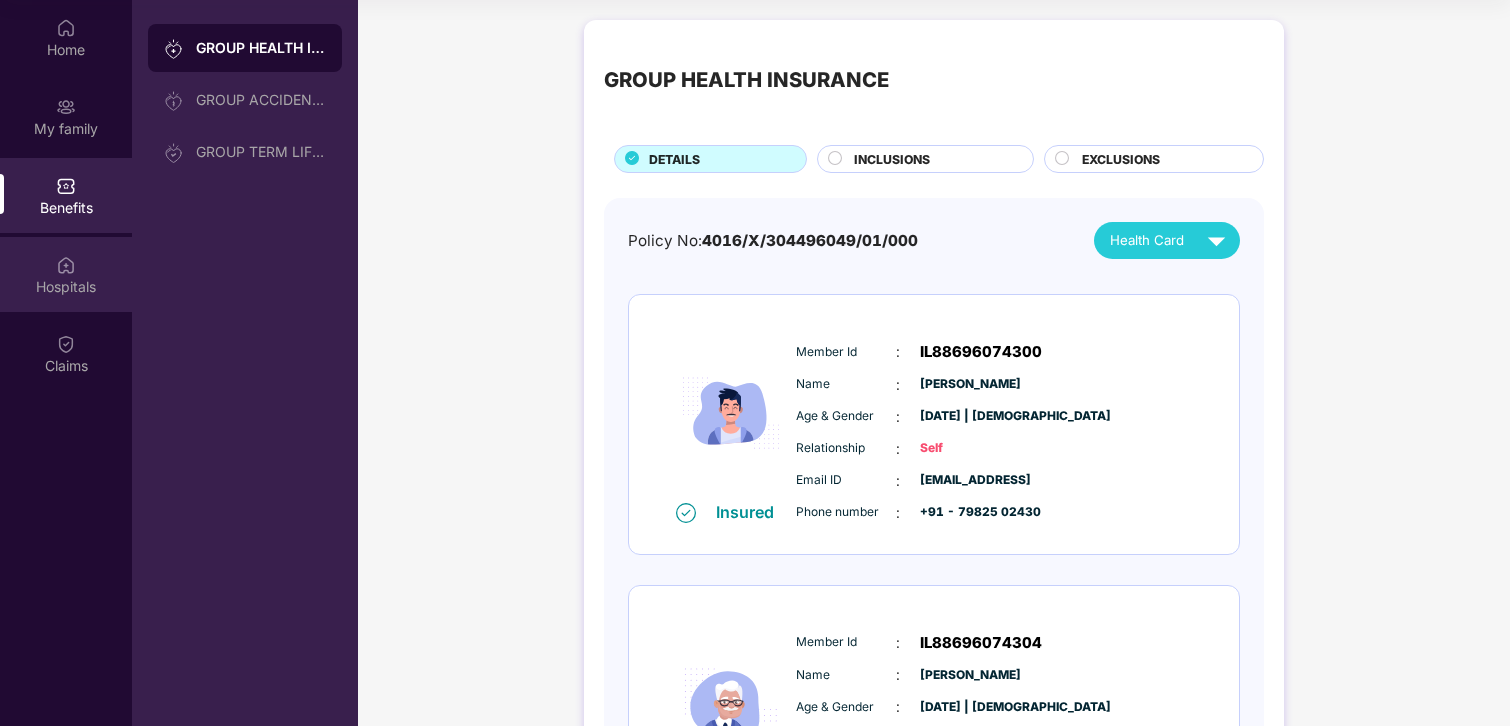 click on "Hospitals" at bounding box center [66, 287] 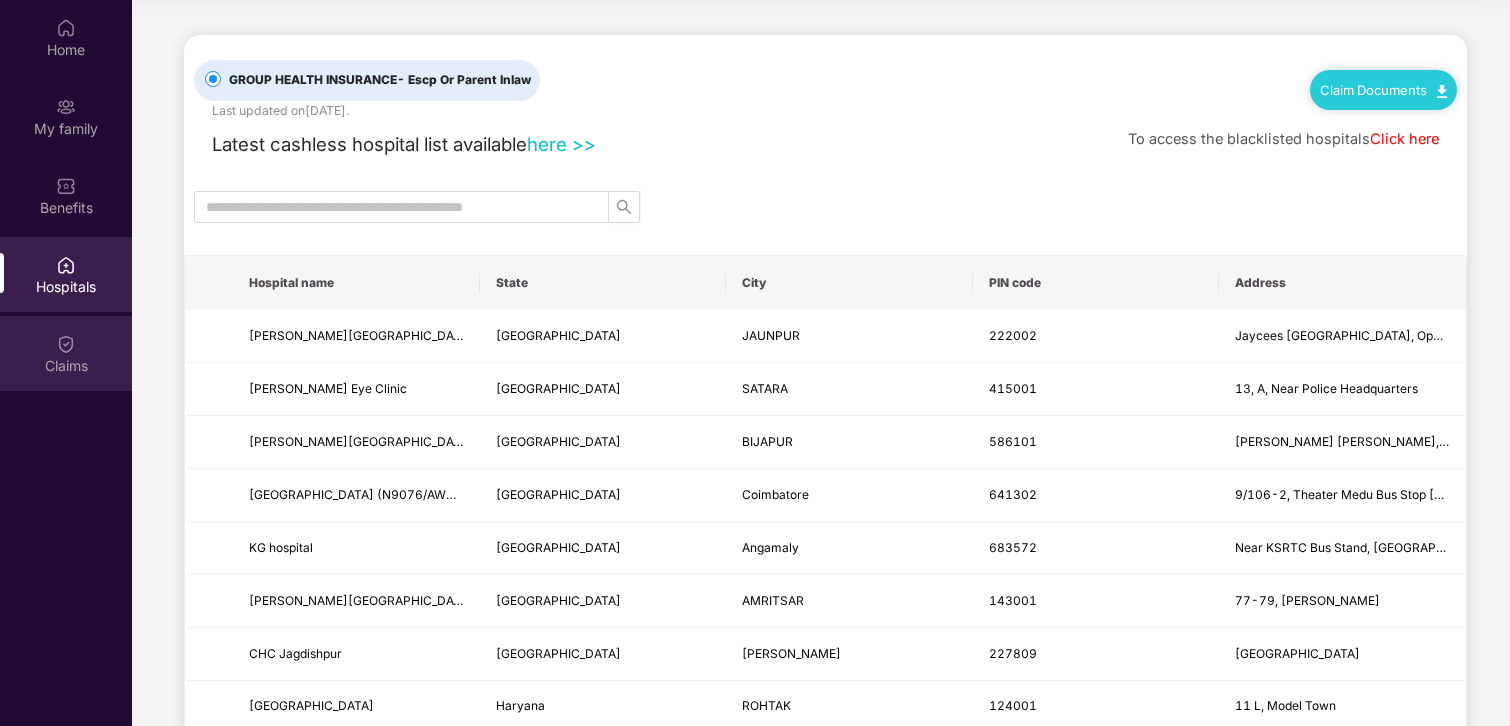click on "Claims" at bounding box center [66, 353] 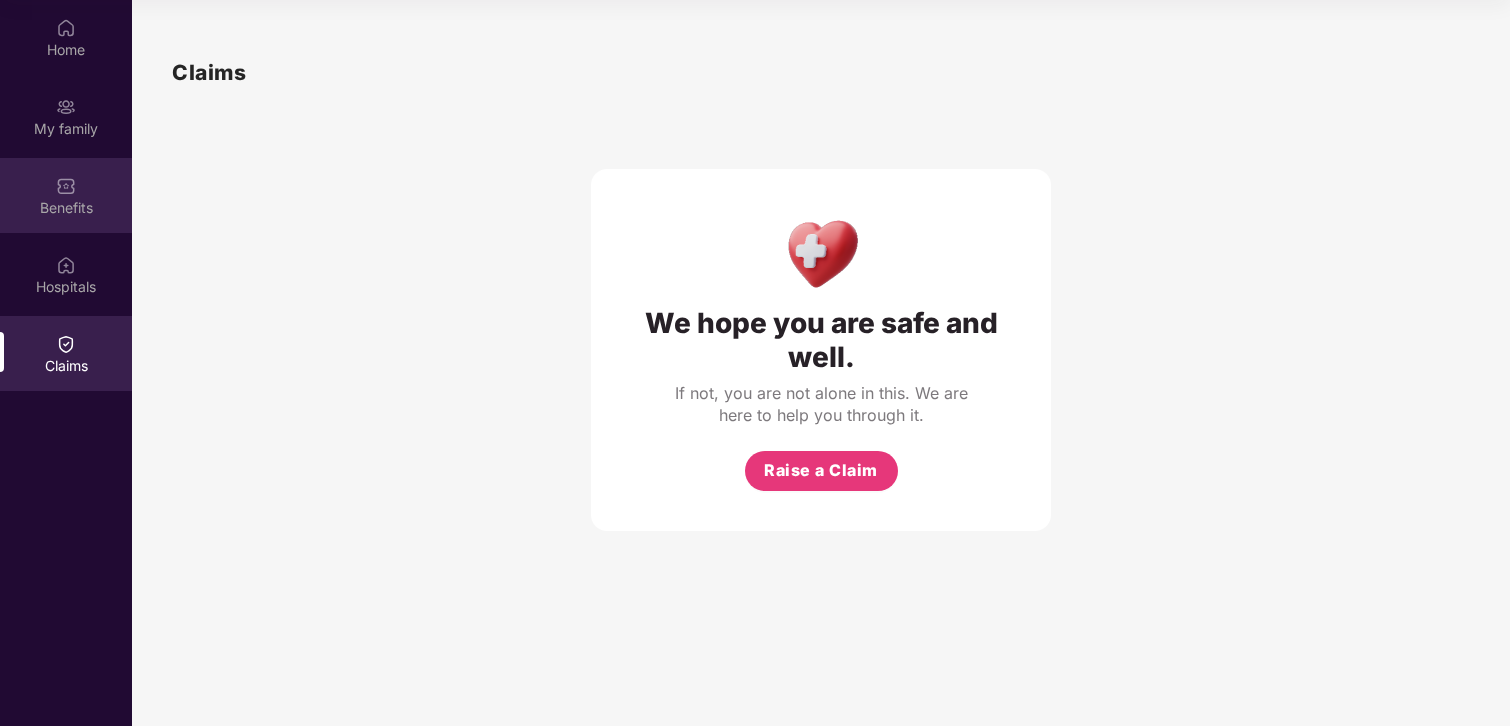 click on "Benefits" at bounding box center (66, 195) 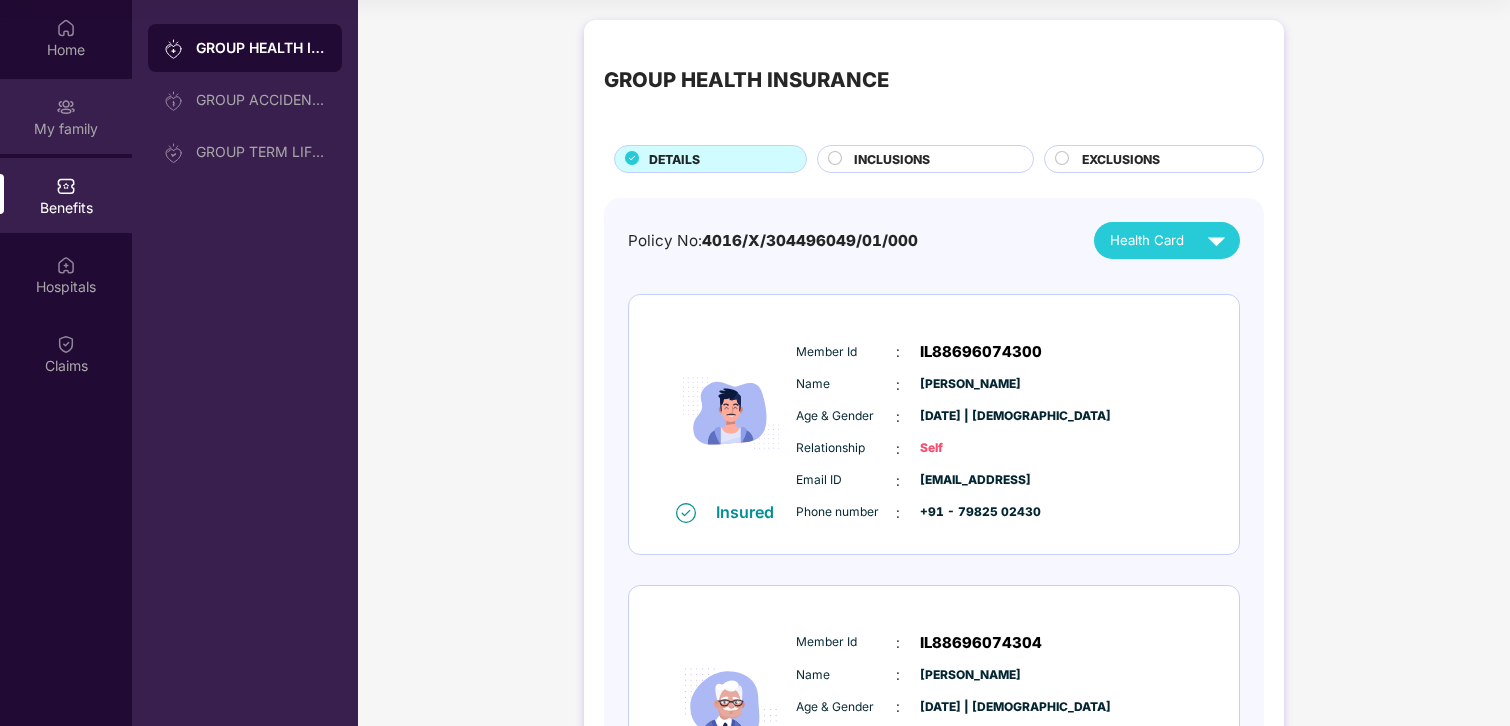 click on "My family" at bounding box center (66, 116) 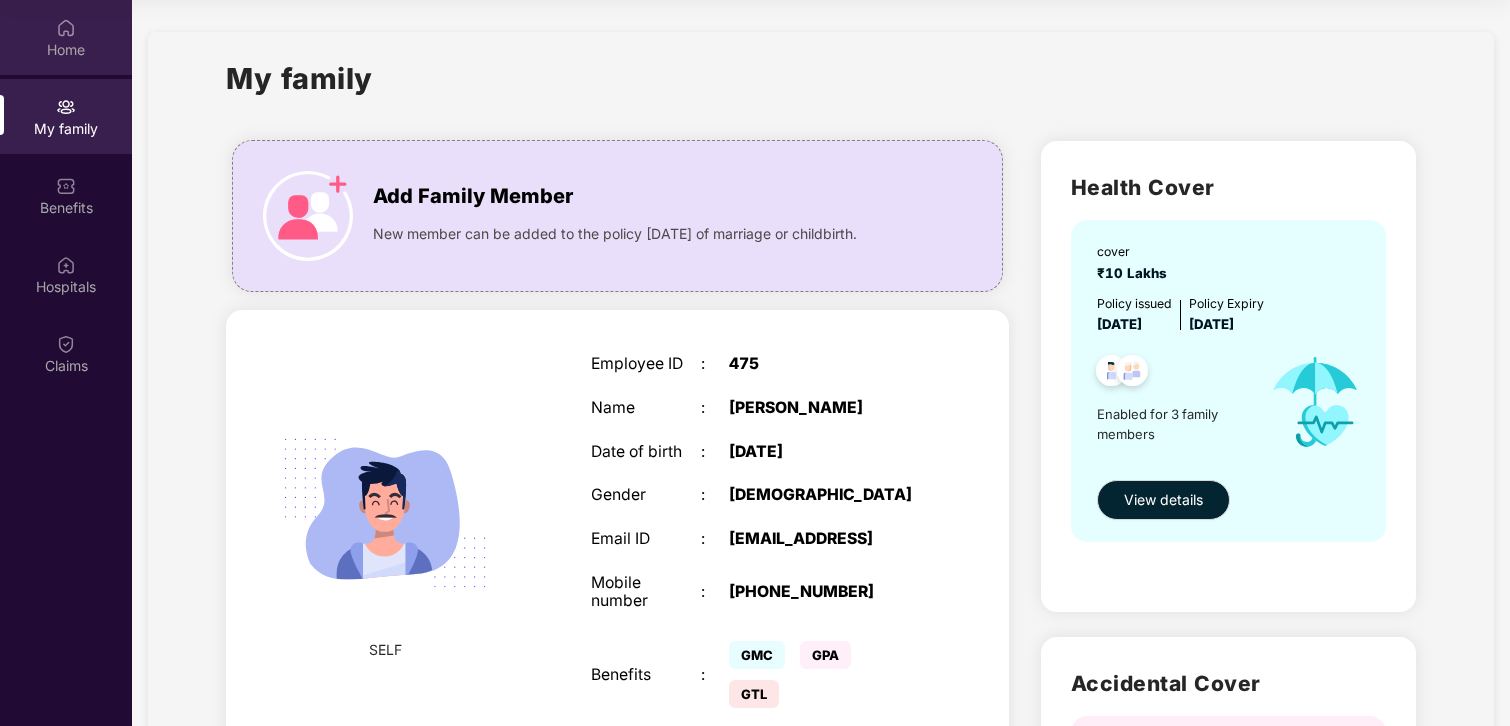 click on "Home" at bounding box center [66, 50] 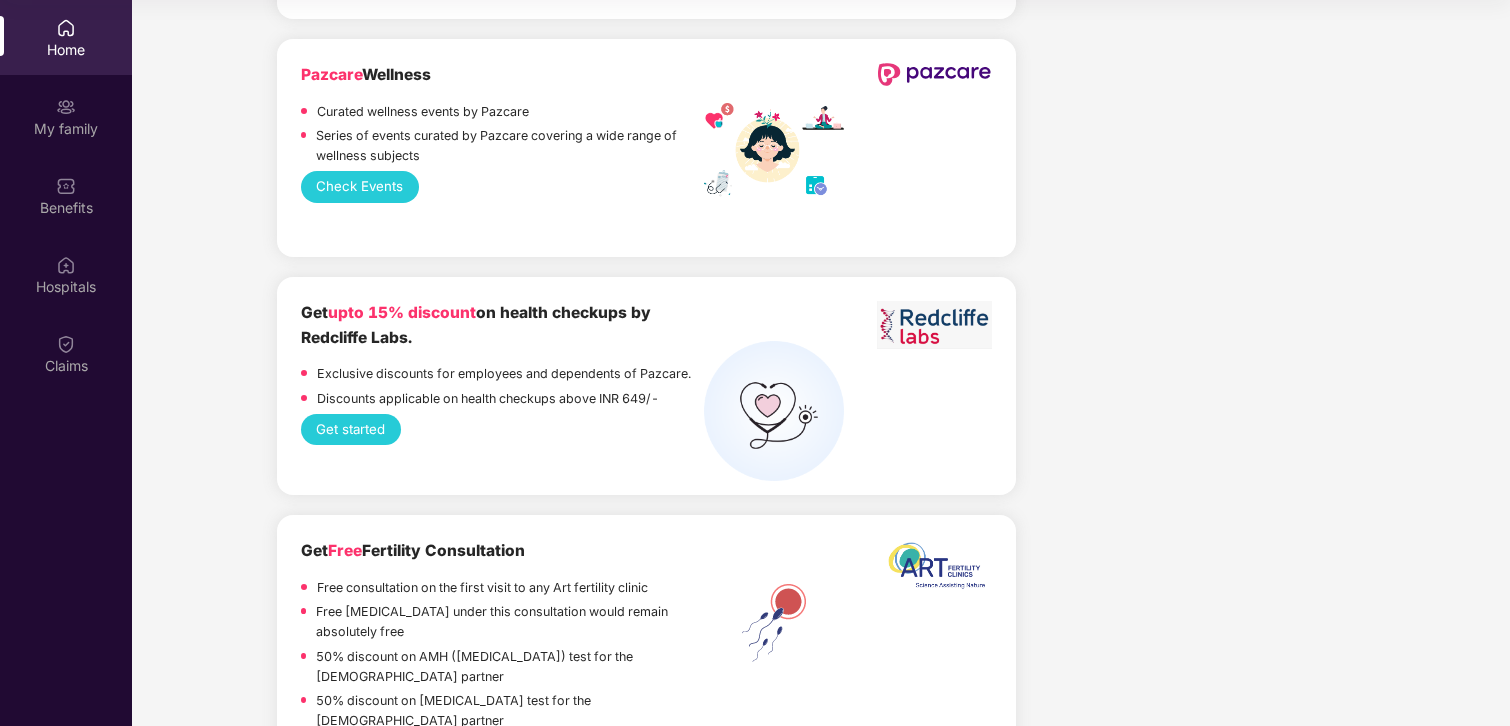scroll, scrollTop: 3682, scrollLeft: 0, axis: vertical 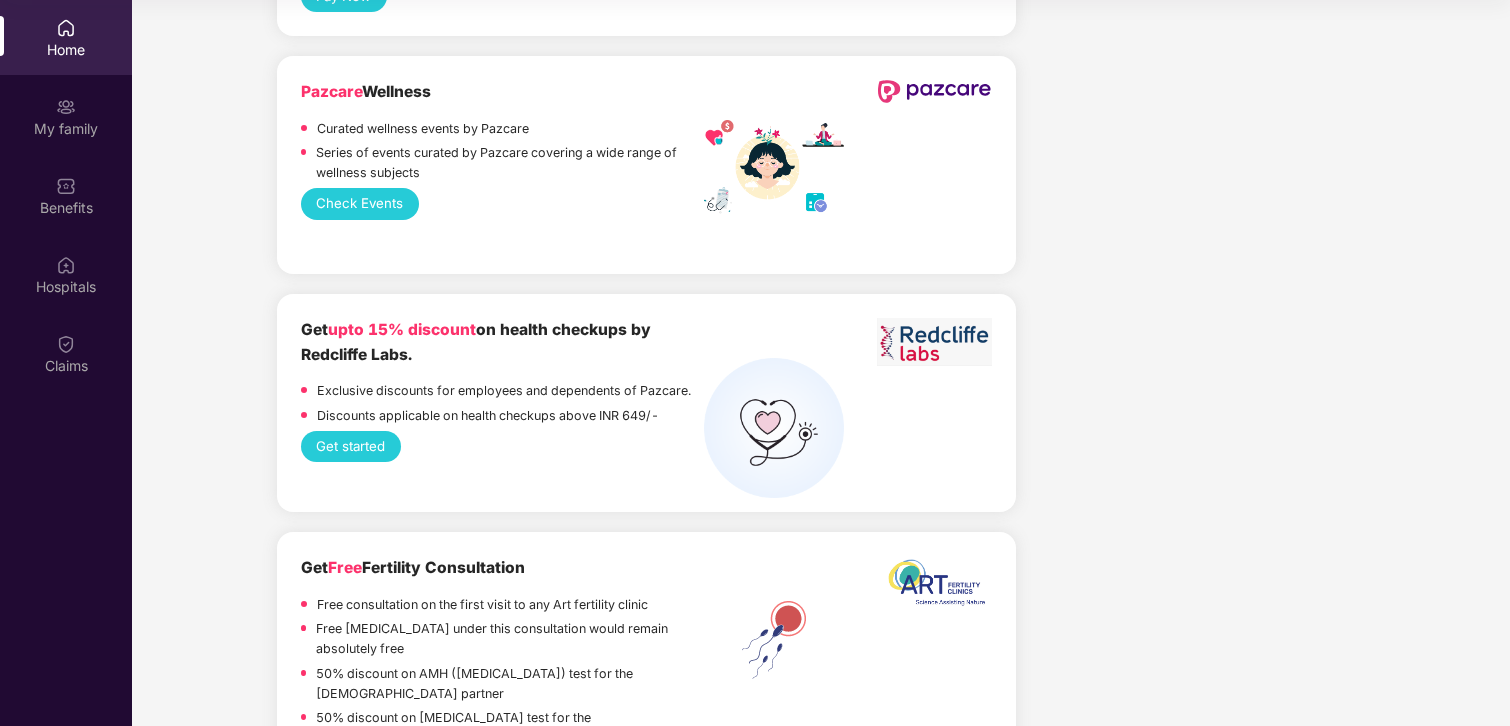 click on "Get started" at bounding box center [351, 447] 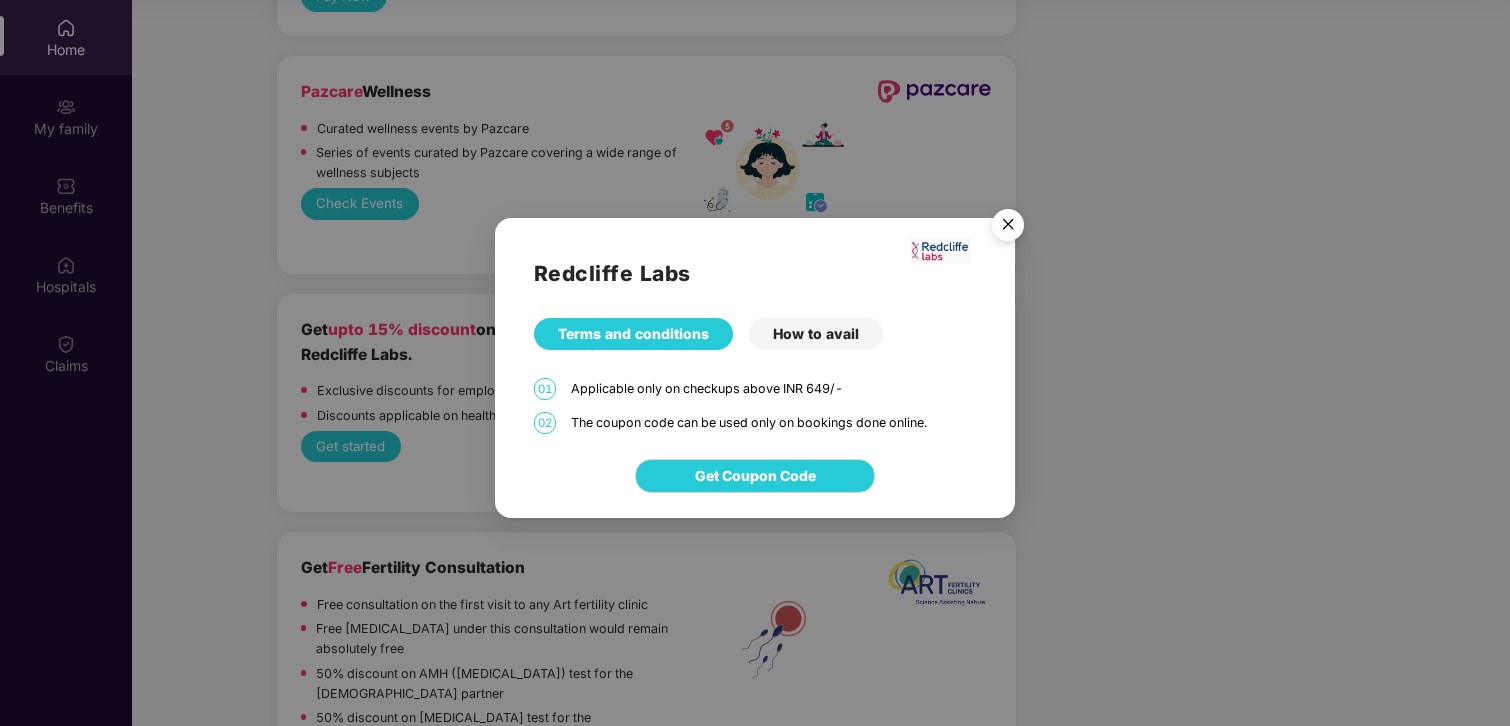 click on "How to avail" at bounding box center (816, 334) 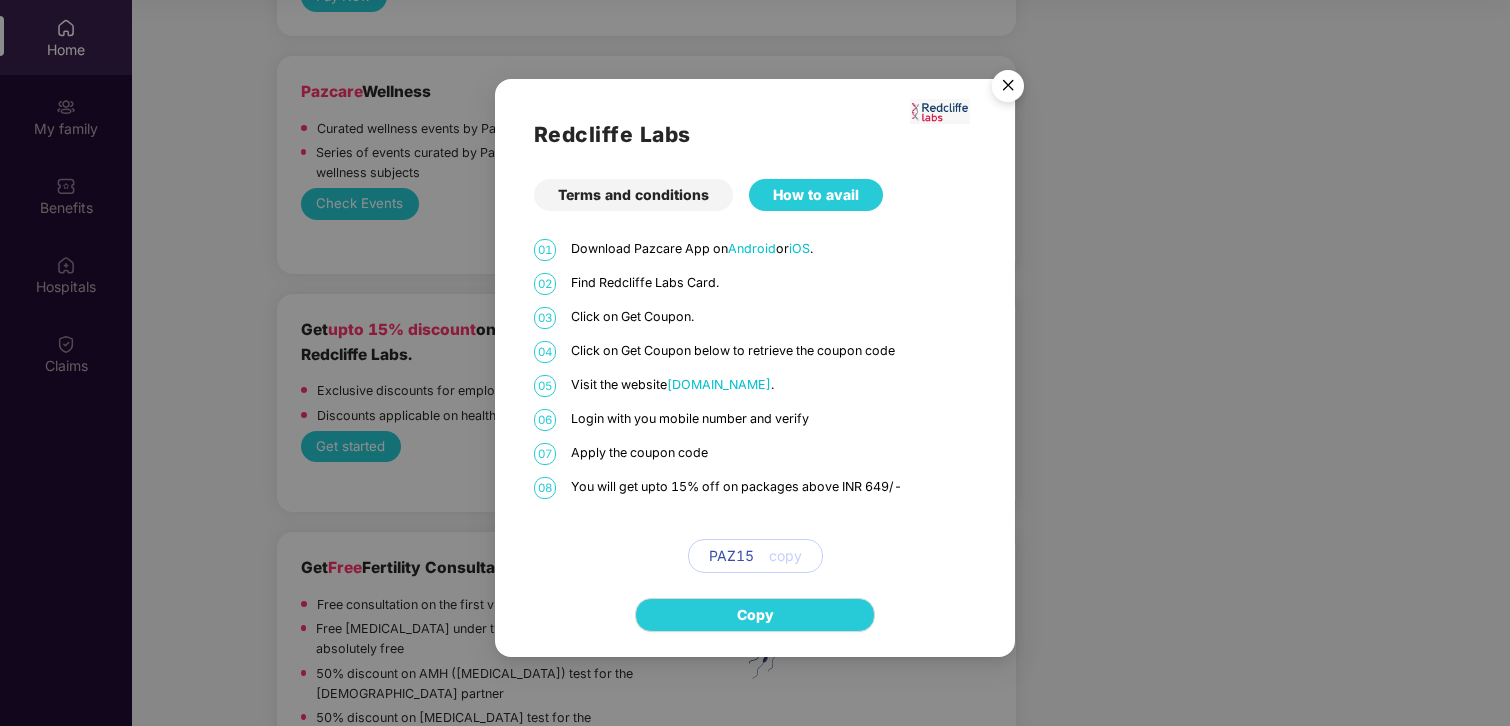 click on "copy" at bounding box center [785, 556] 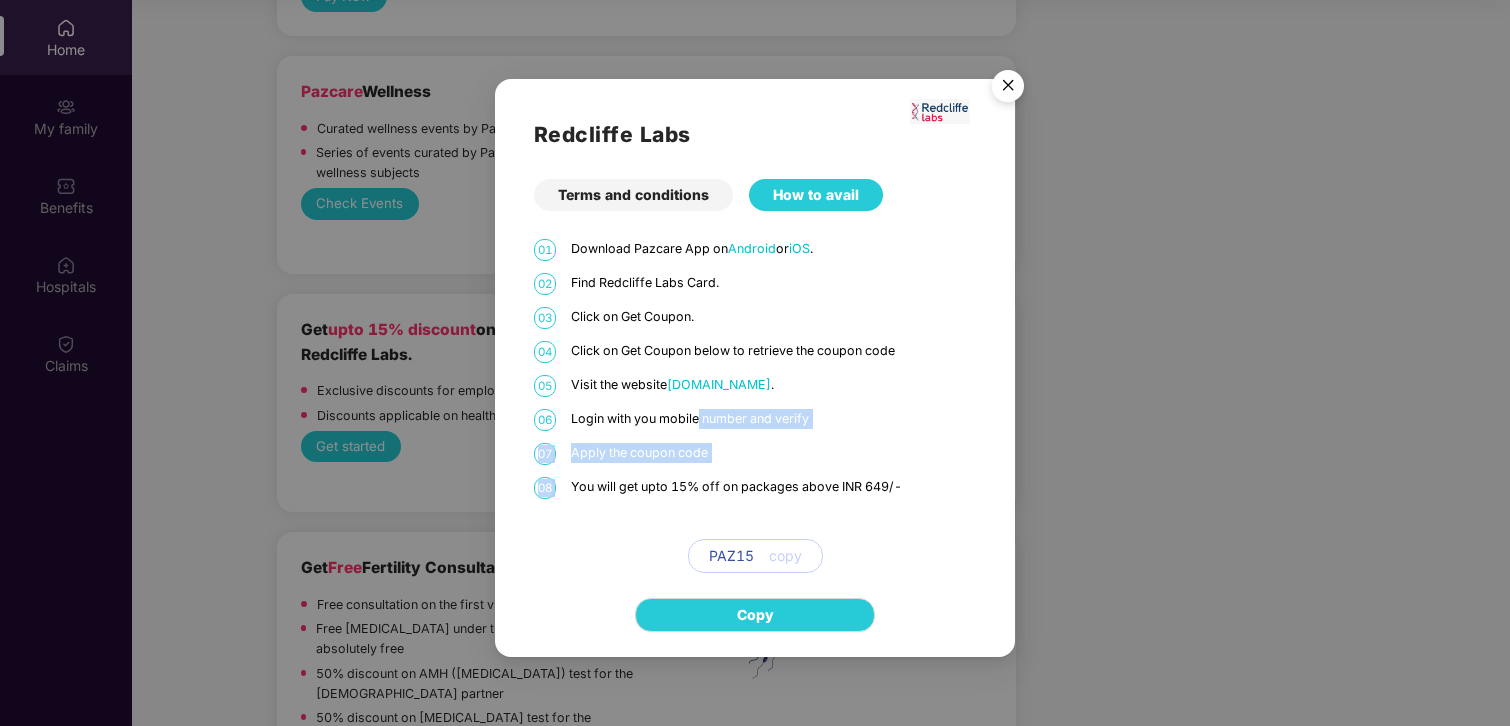 drag, startPoint x: 699, startPoint y: 422, endPoint x: 760, endPoint y: 463, distance: 73.4983 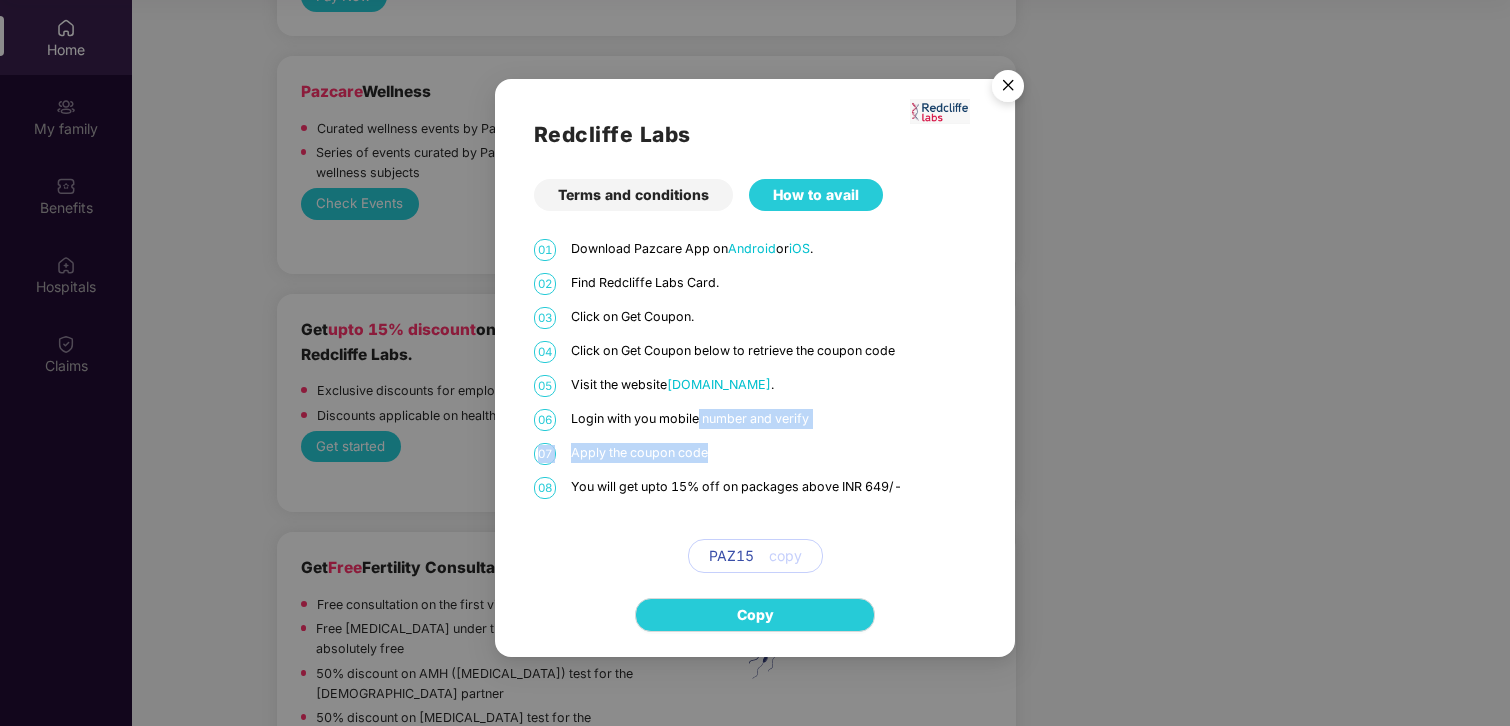 click on "07 Apply the coupon code" at bounding box center (755, 454) 